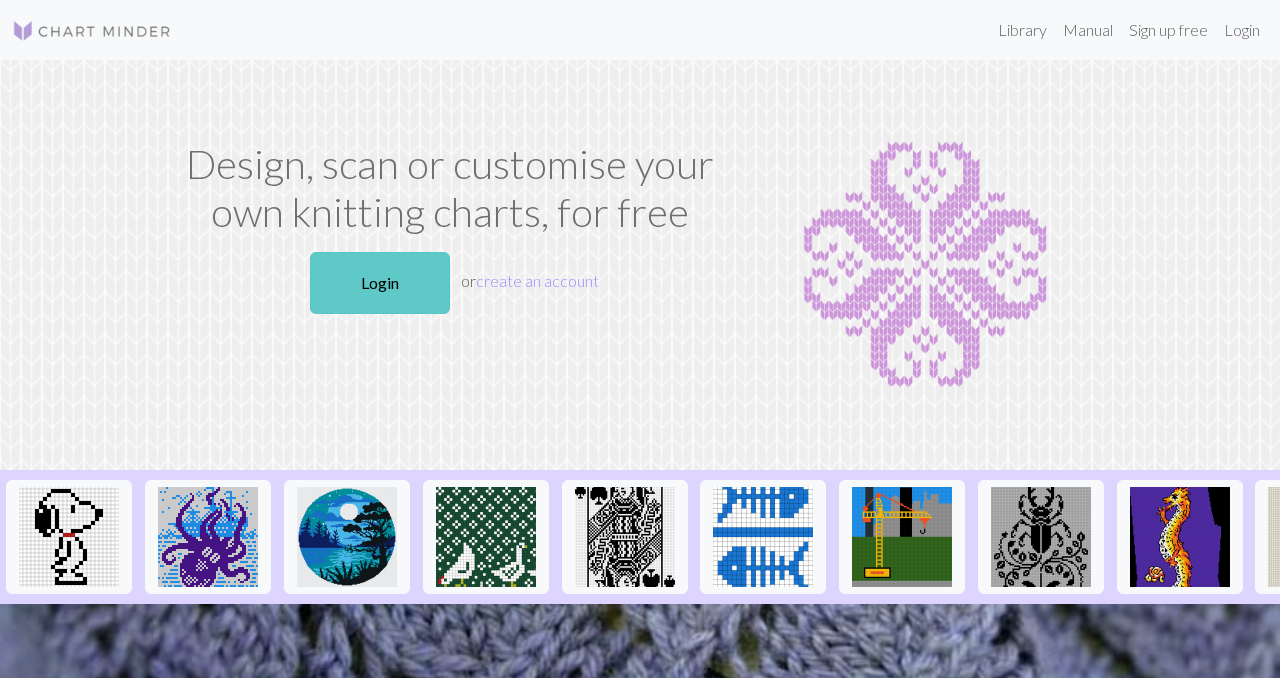 scroll, scrollTop: 0, scrollLeft: 0, axis: both 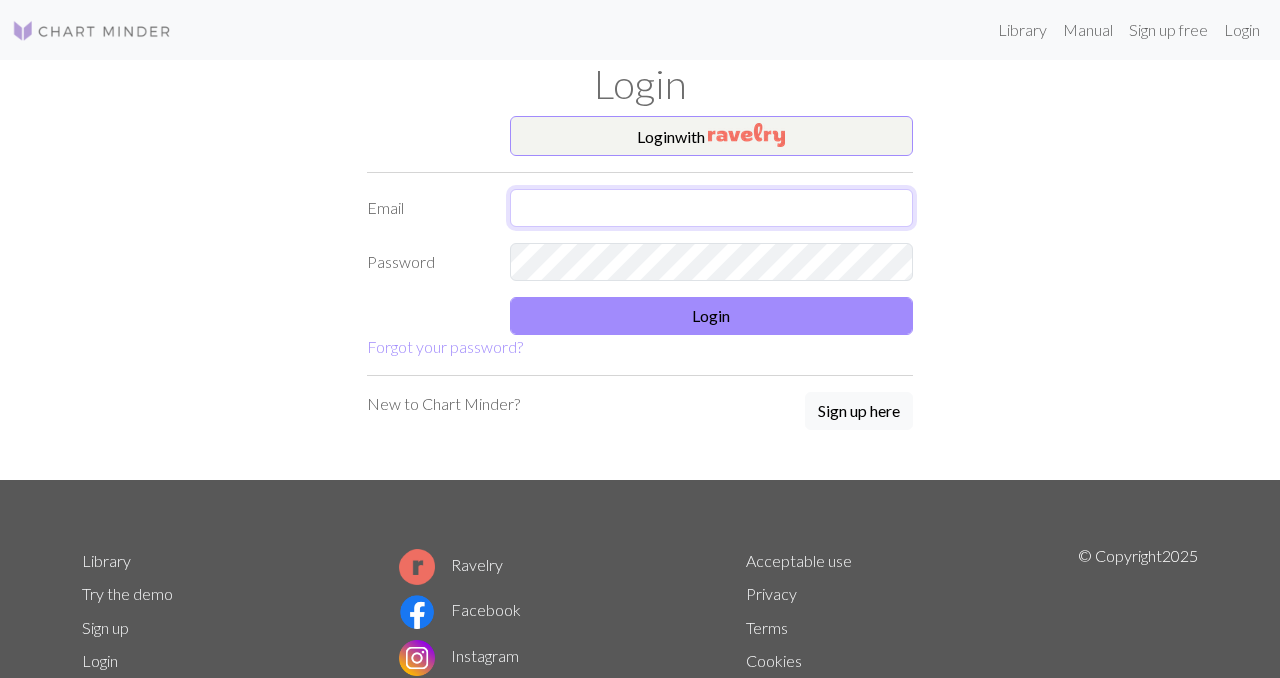 click at bounding box center [712, 208] 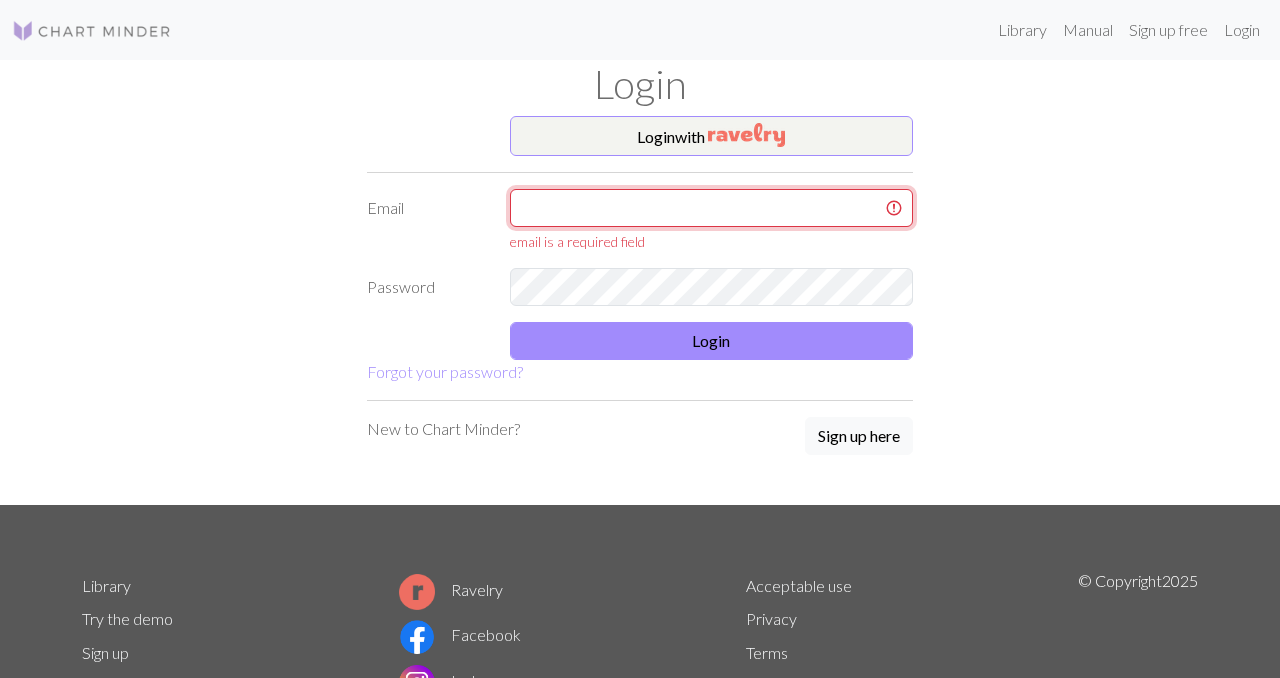 type on "lucykallaher@[EXAMPLE.COM]" 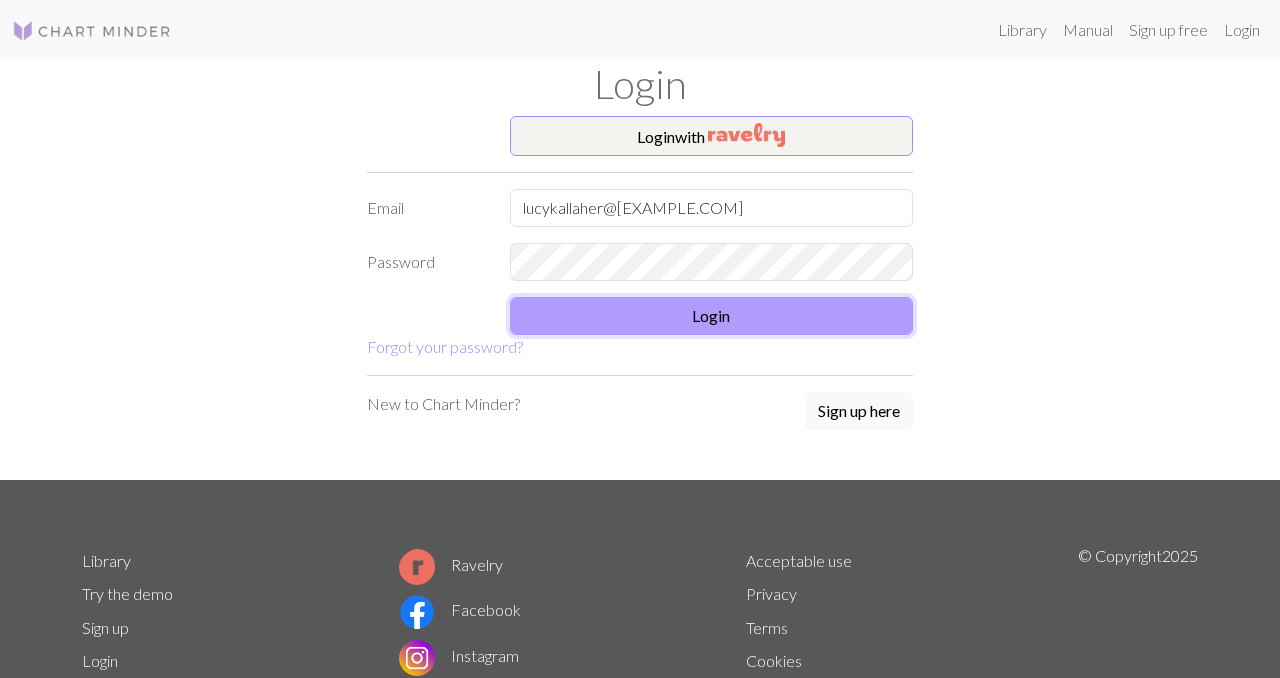 click on "Login" at bounding box center [712, 316] 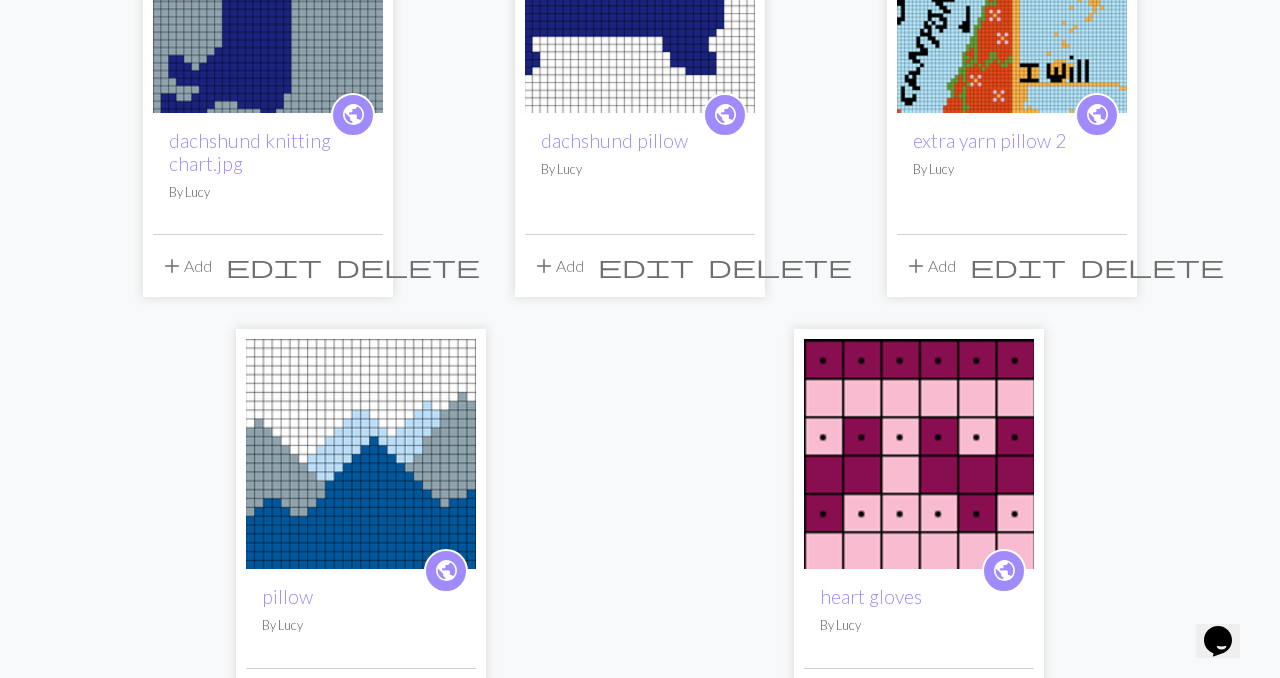 scroll, scrollTop: 245, scrollLeft: 0, axis: vertical 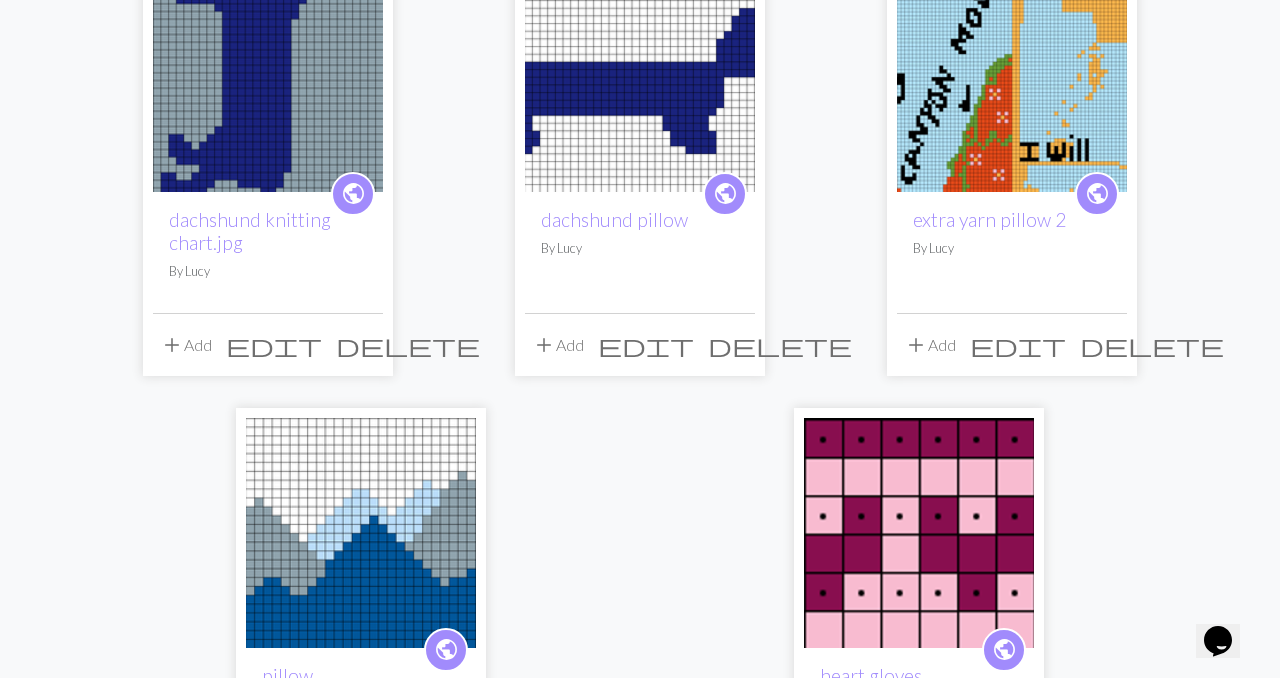 click 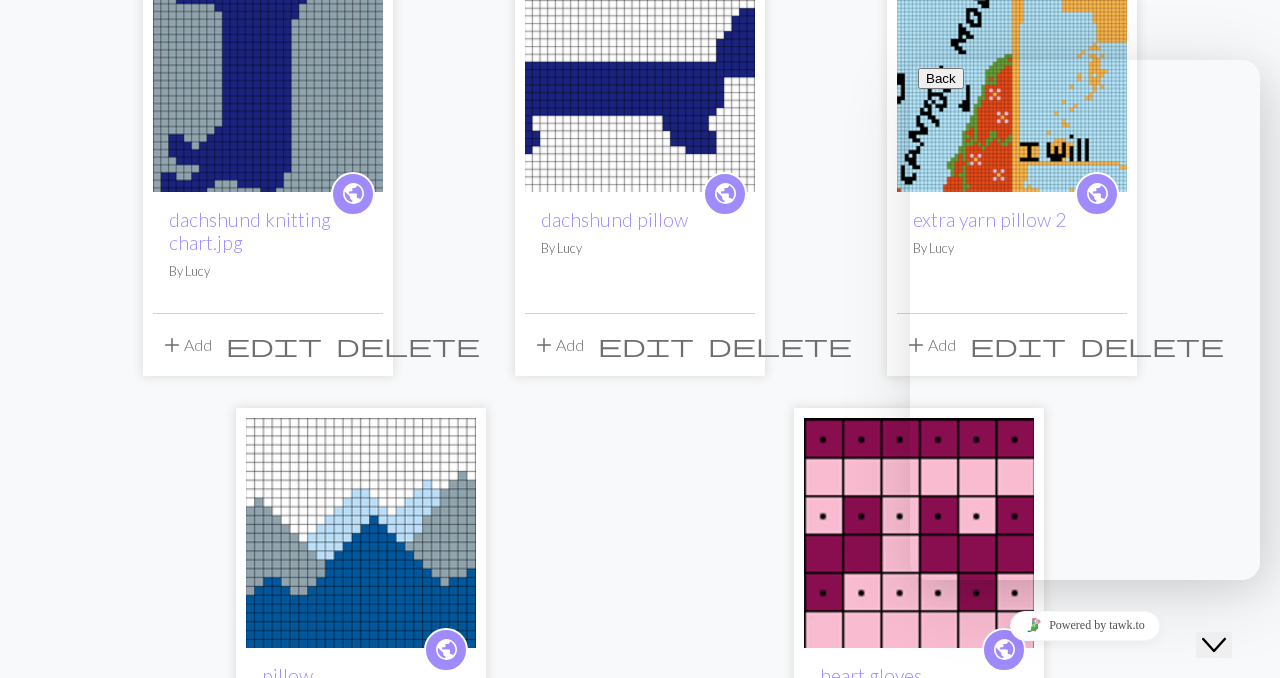 click on "Close Chat This icon closes the chat window." 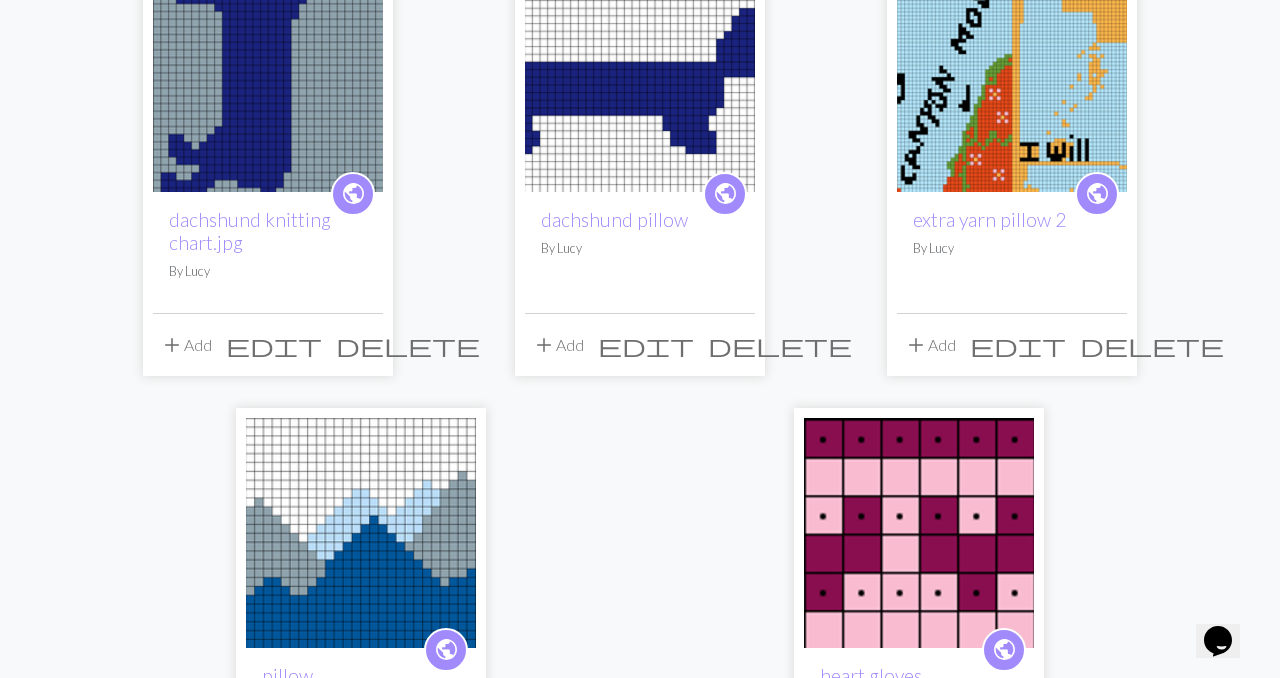 scroll, scrollTop: 0, scrollLeft: 0, axis: both 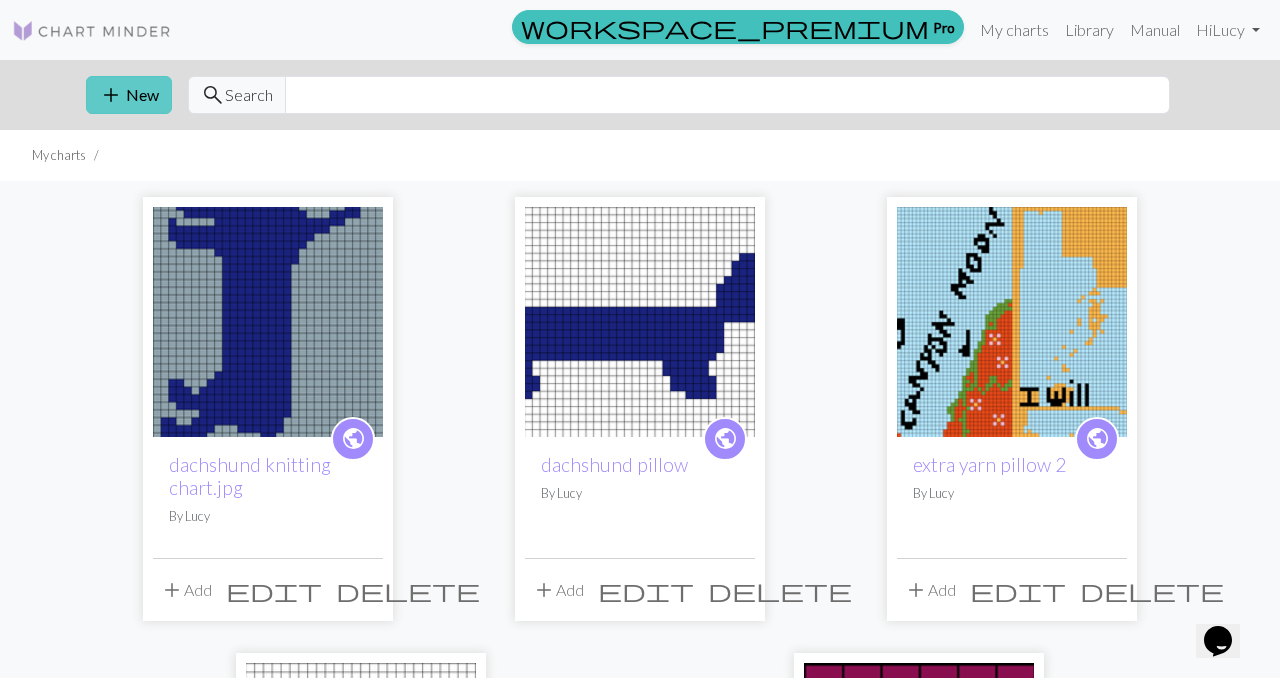 click on "add   New" at bounding box center (129, 95) 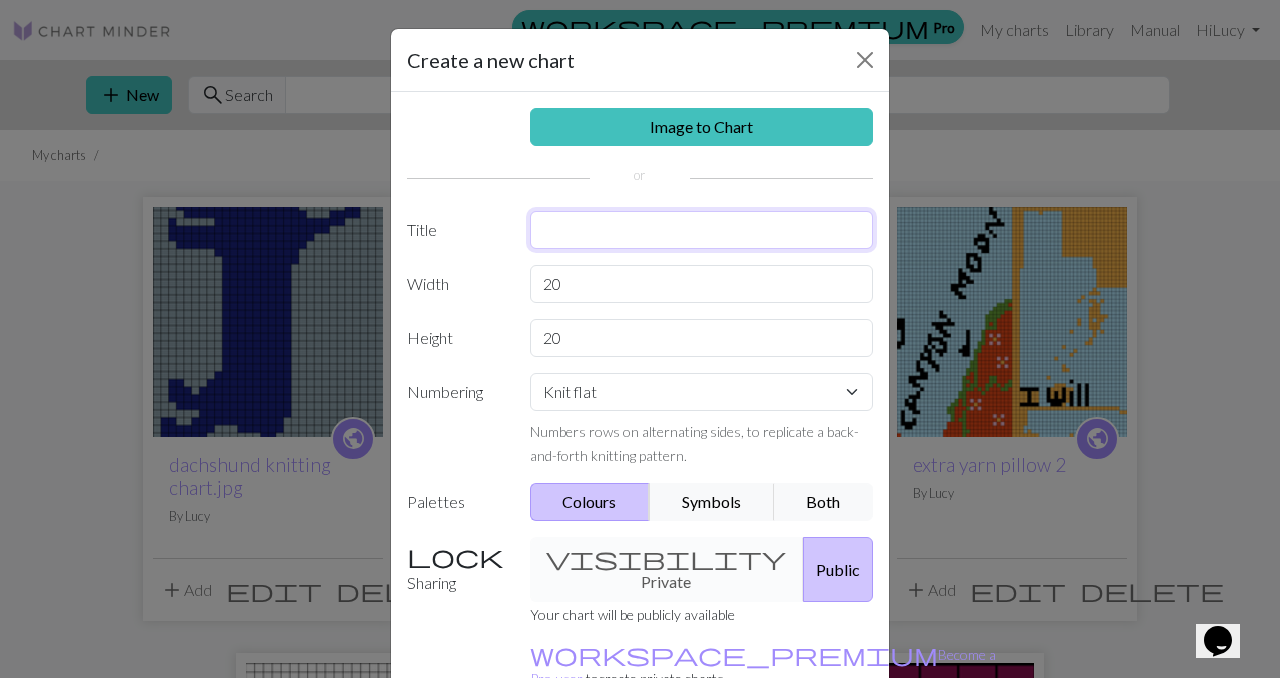 click at bounding box center (702, 230) 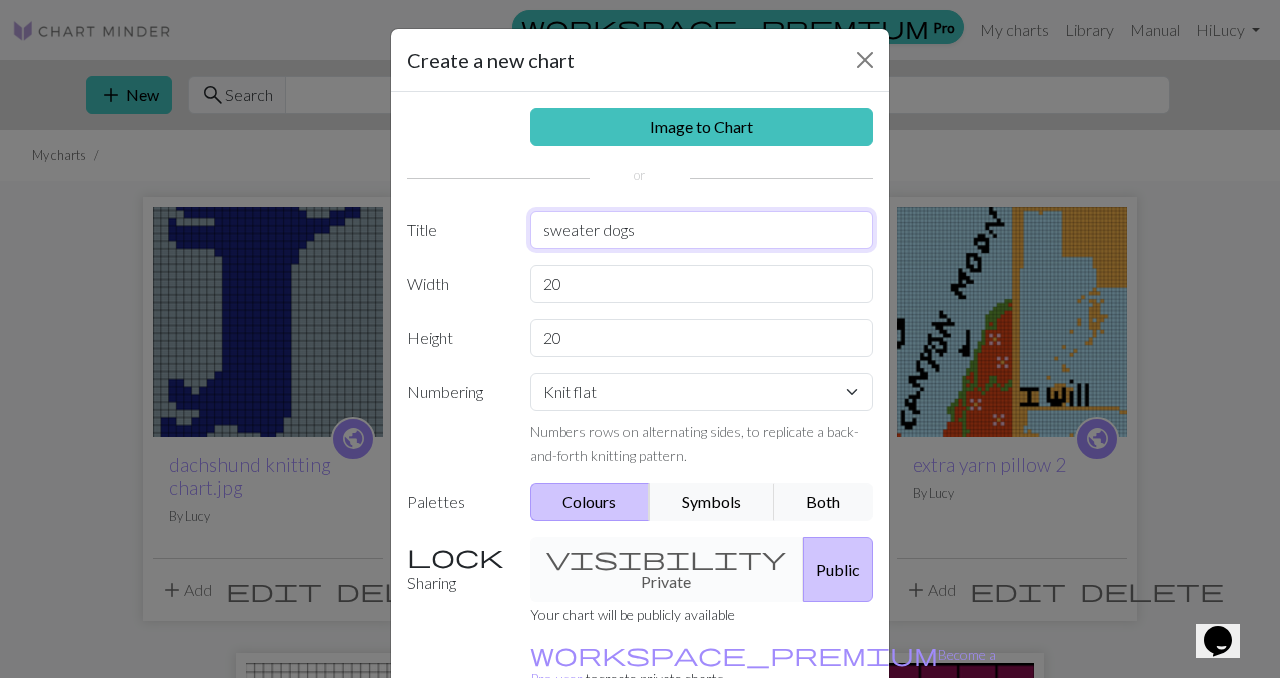 click on "sweater dogs" at bounding box center [702, 230] 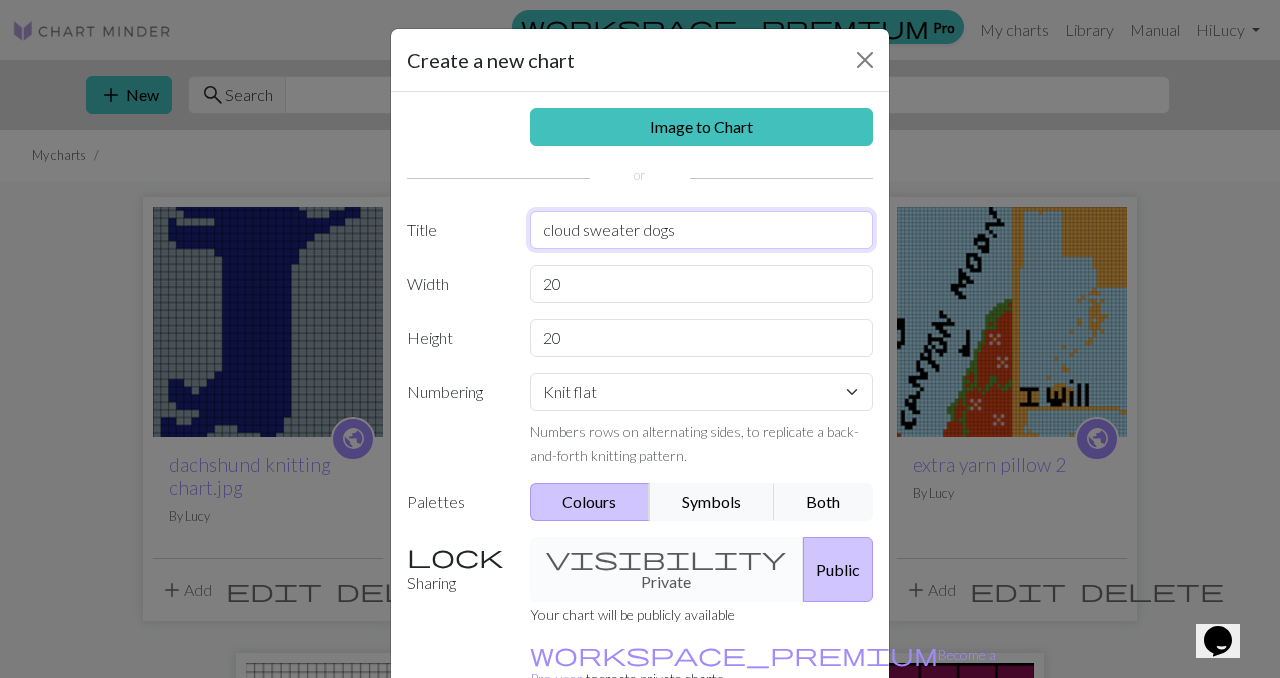 scroll, scrollTop: 111, scrollLeft: 0, axis: vertical 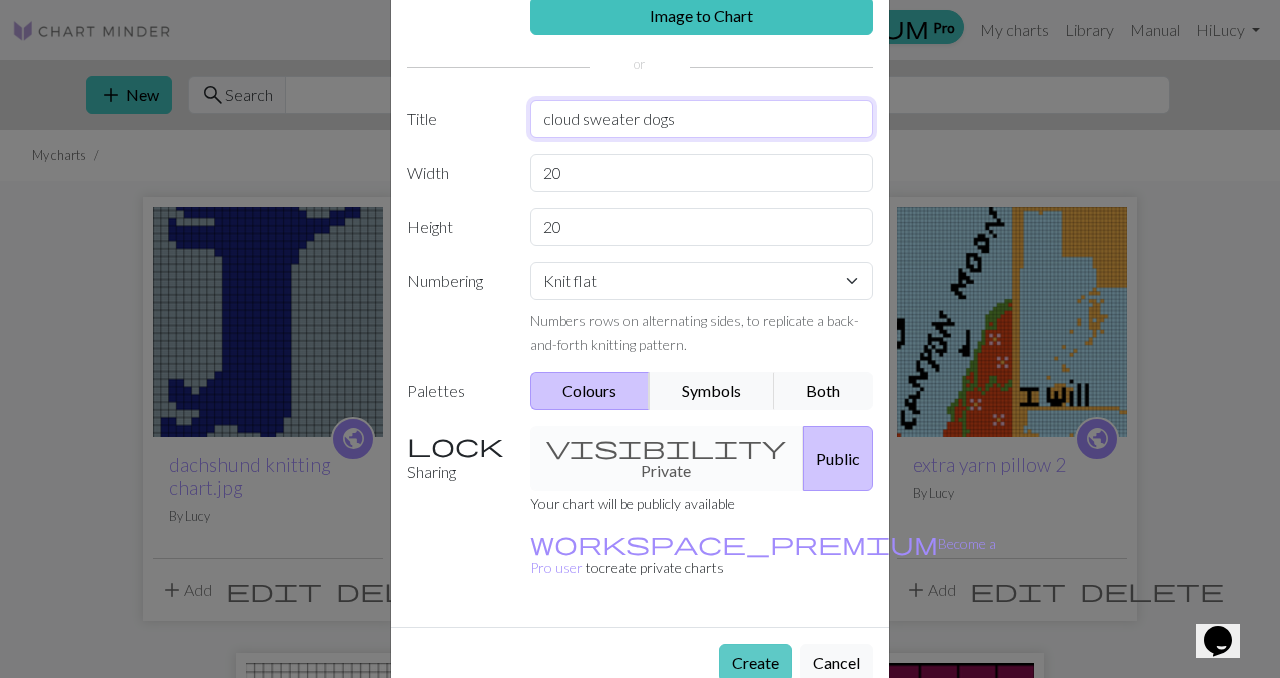 type on "cloud sweater dogs" 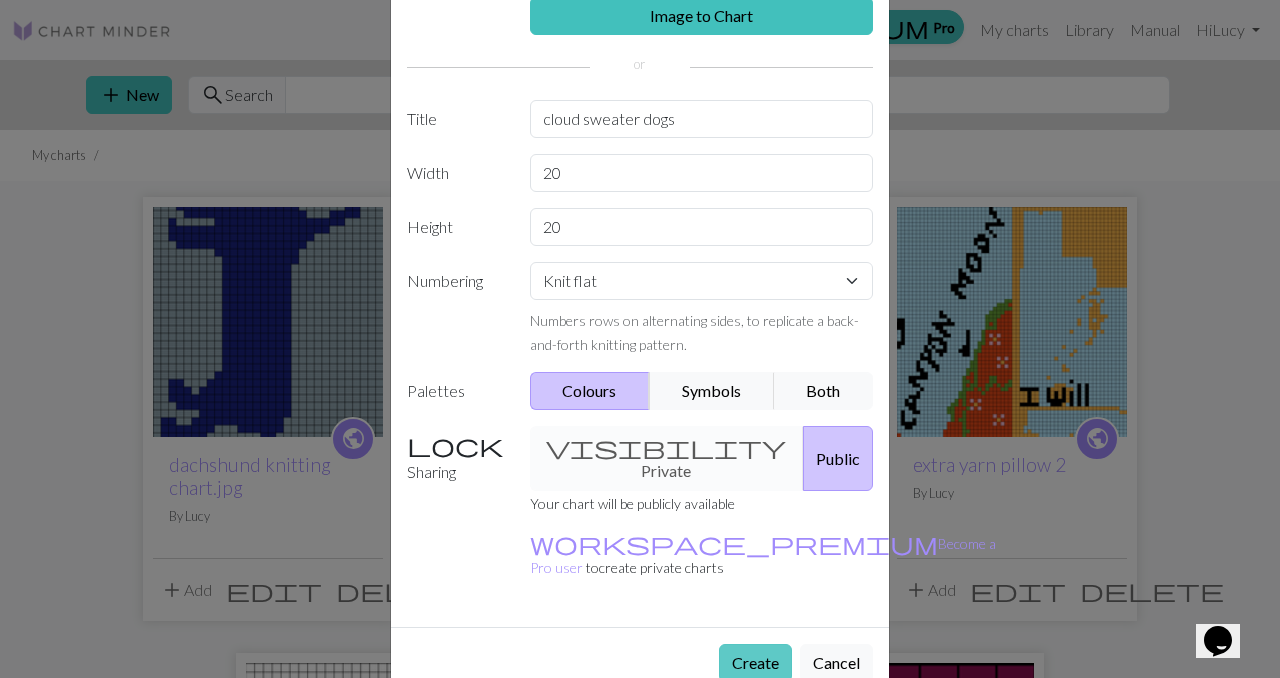 click on "Create" at bounding box center [755, 663] 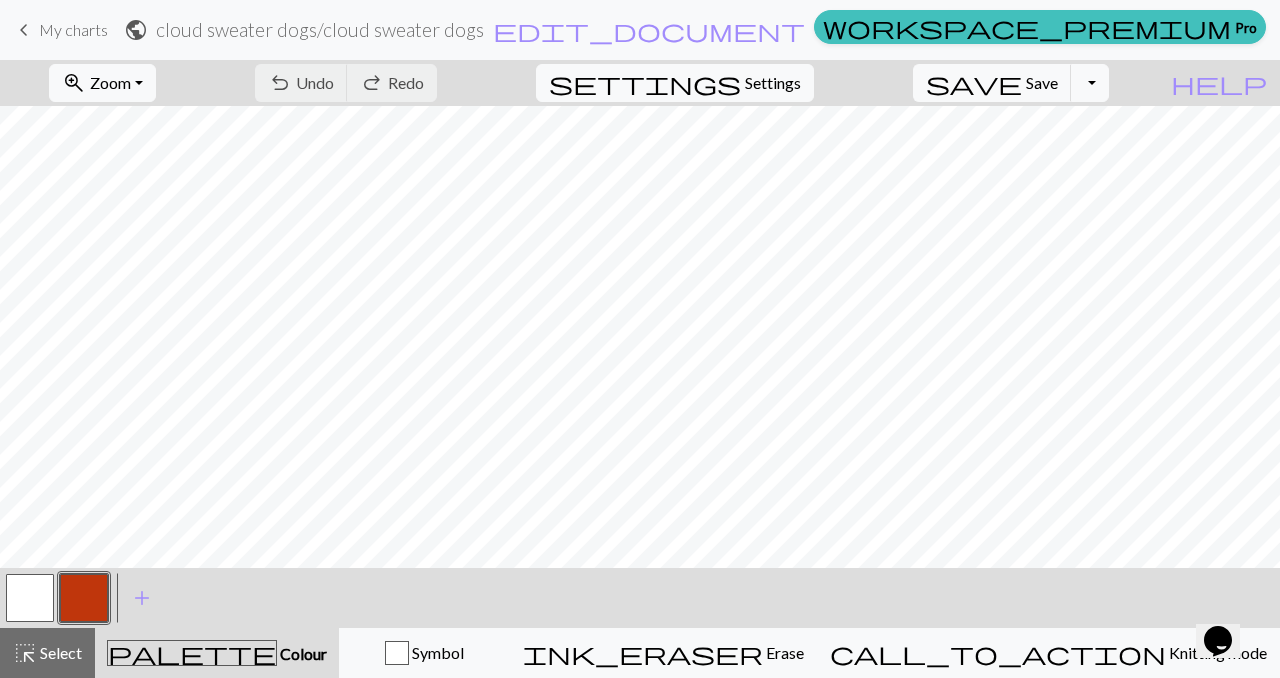 click at bounding box center (84, 598) 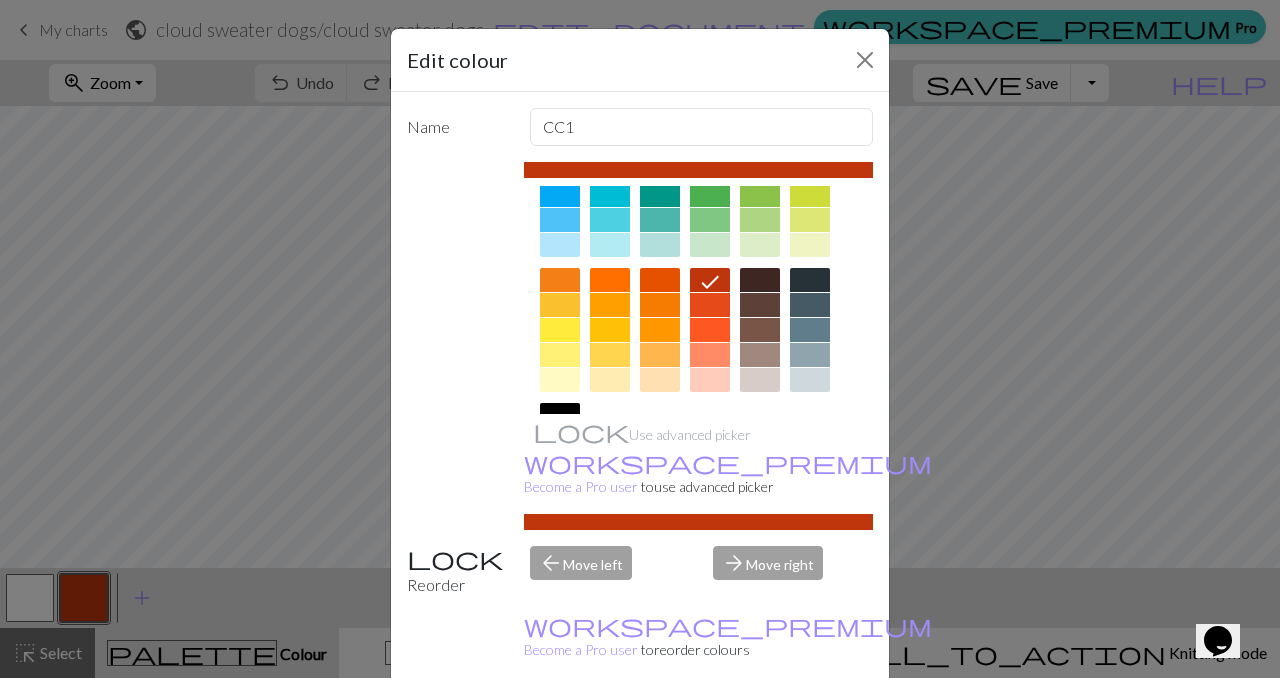 scroll, scrollTop: 222, scrollLeft: 0, axis: vertical 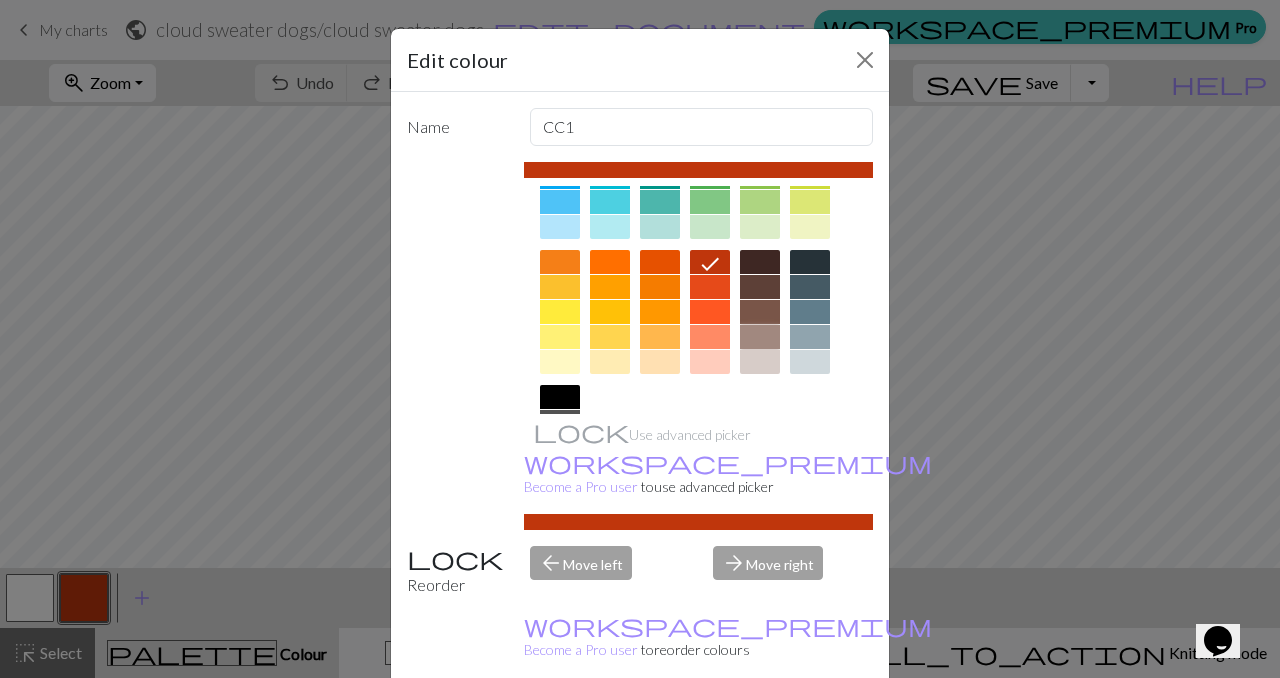 click at bounding box center [760, 337] 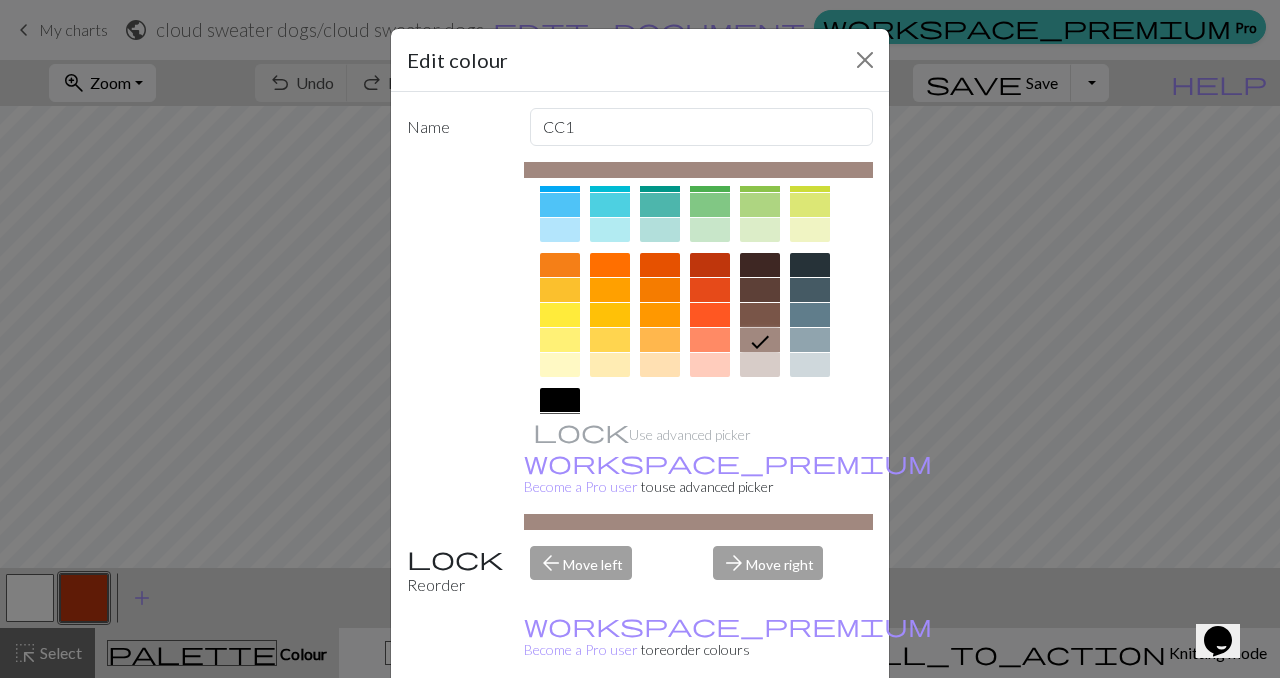 scroll, scrollTop: 217, scrollLeft: 0, axis: vertical 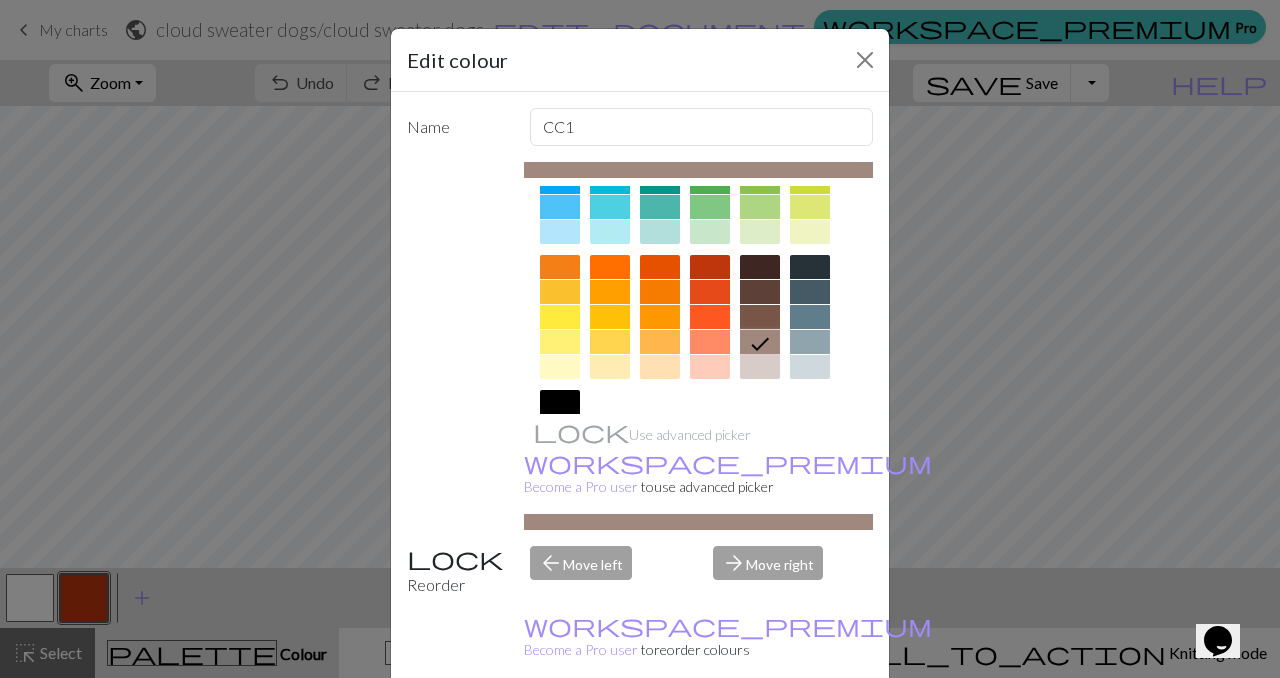 click at bounding box center (760, 317) 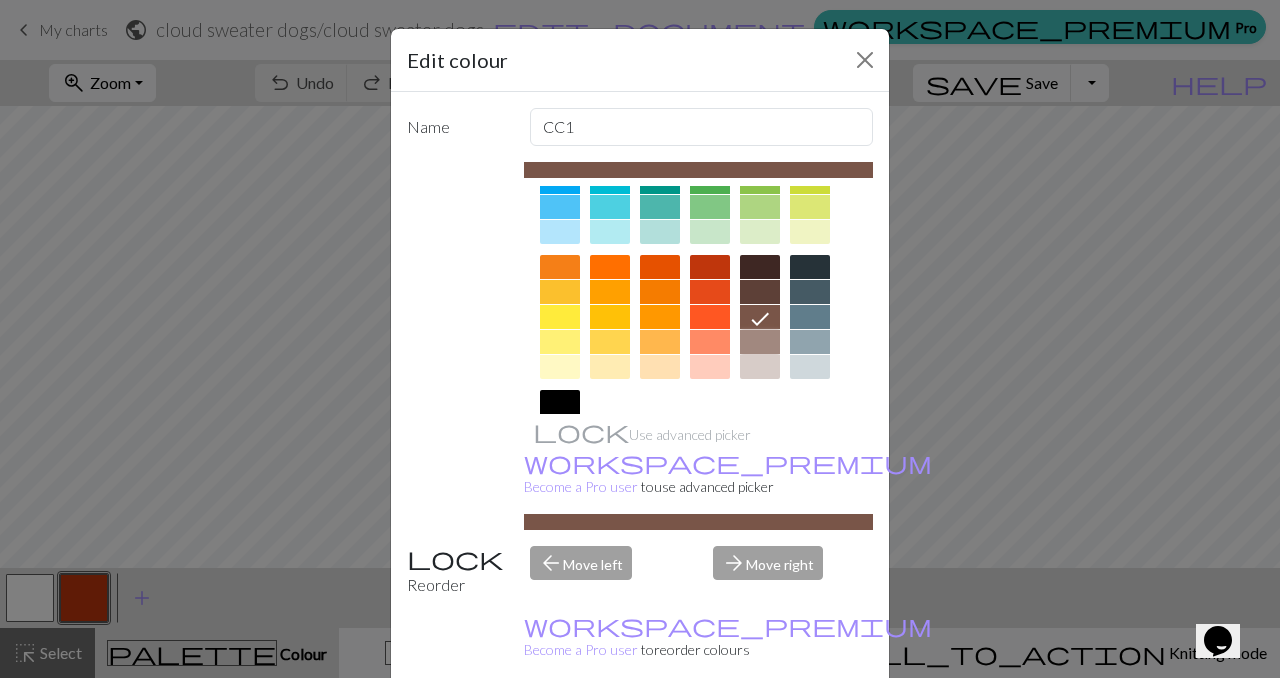 click at bounding box center (760, 342) 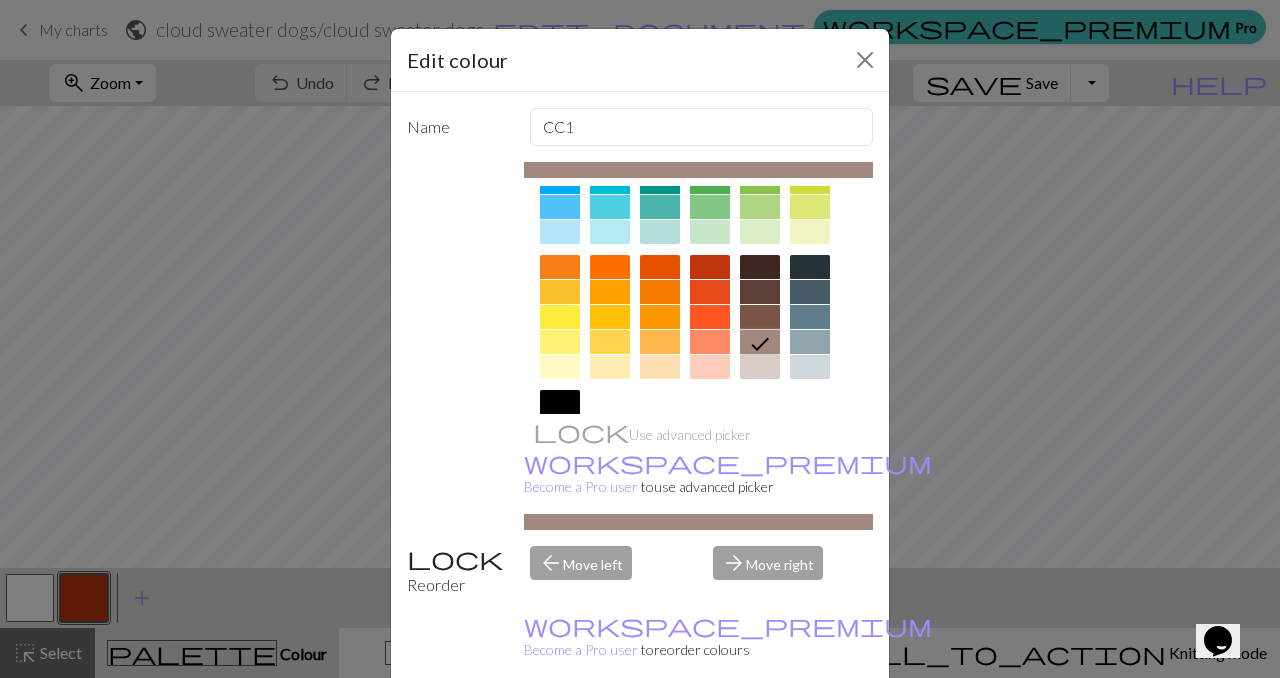 click on "Done" at bounding box center (760, 729) 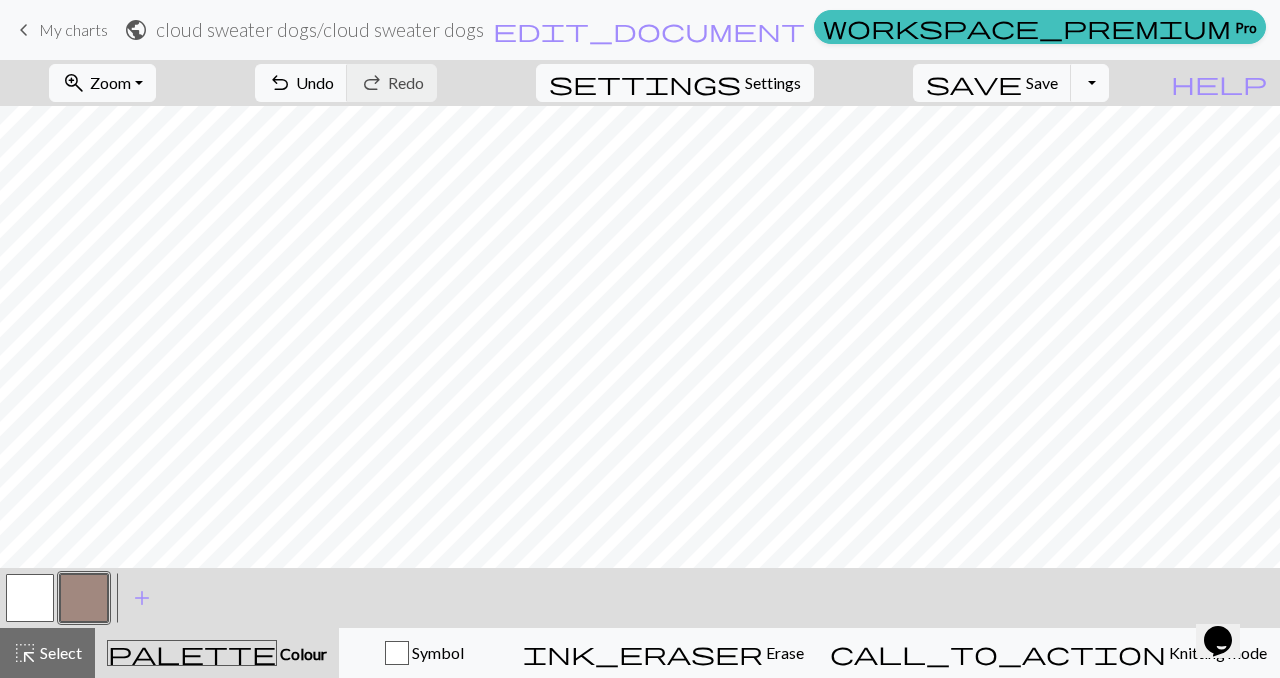 click at bounding box center (30, 598) 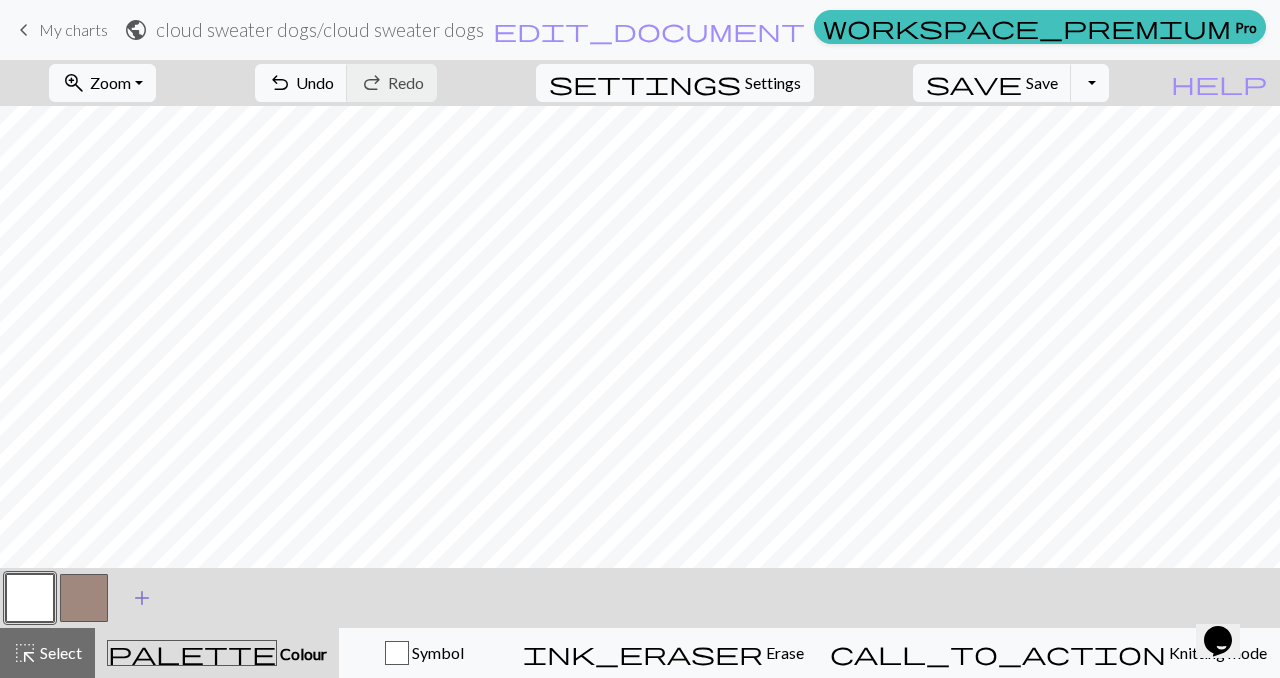 click on "add" at bounding box center [142, 598] 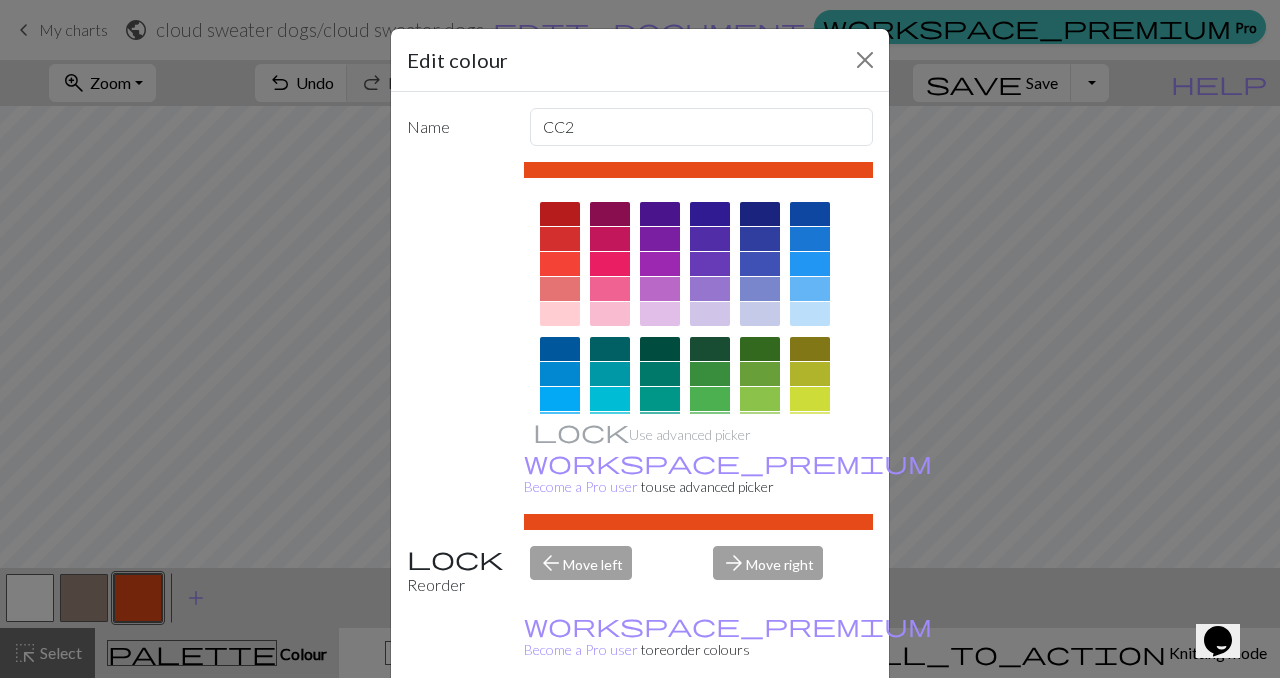 click at bounding box center [610, 289] 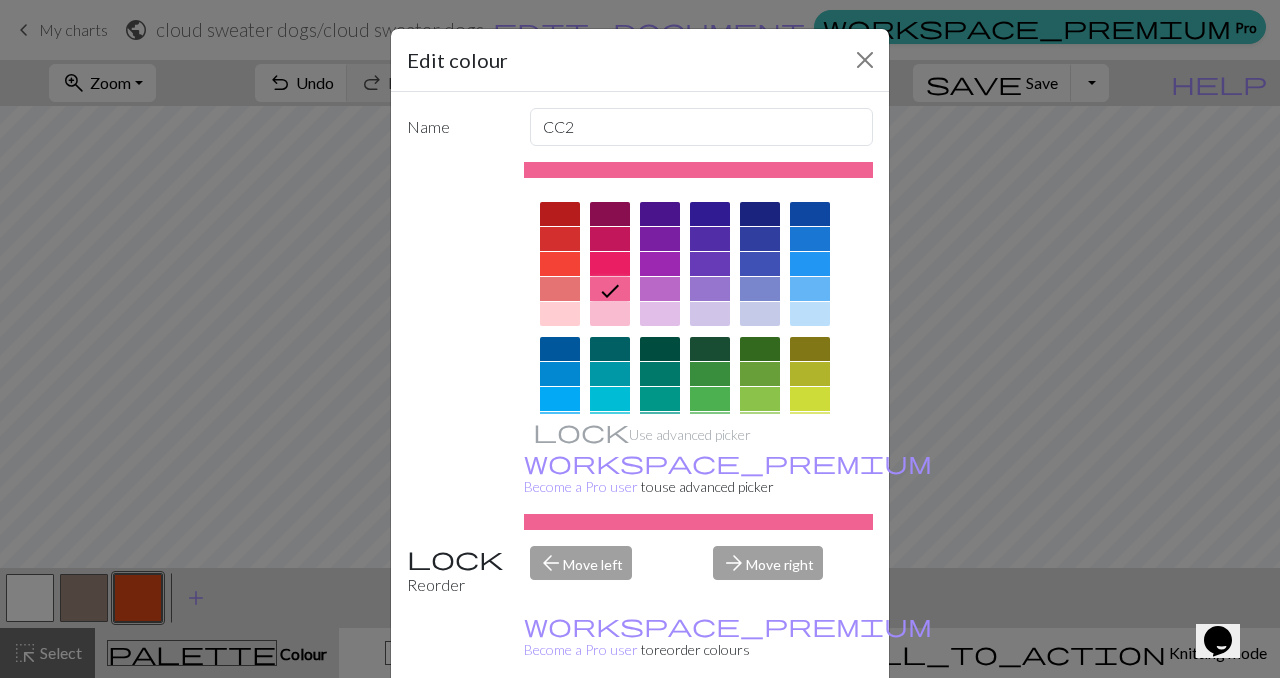 click at bounding box center (610, 269) 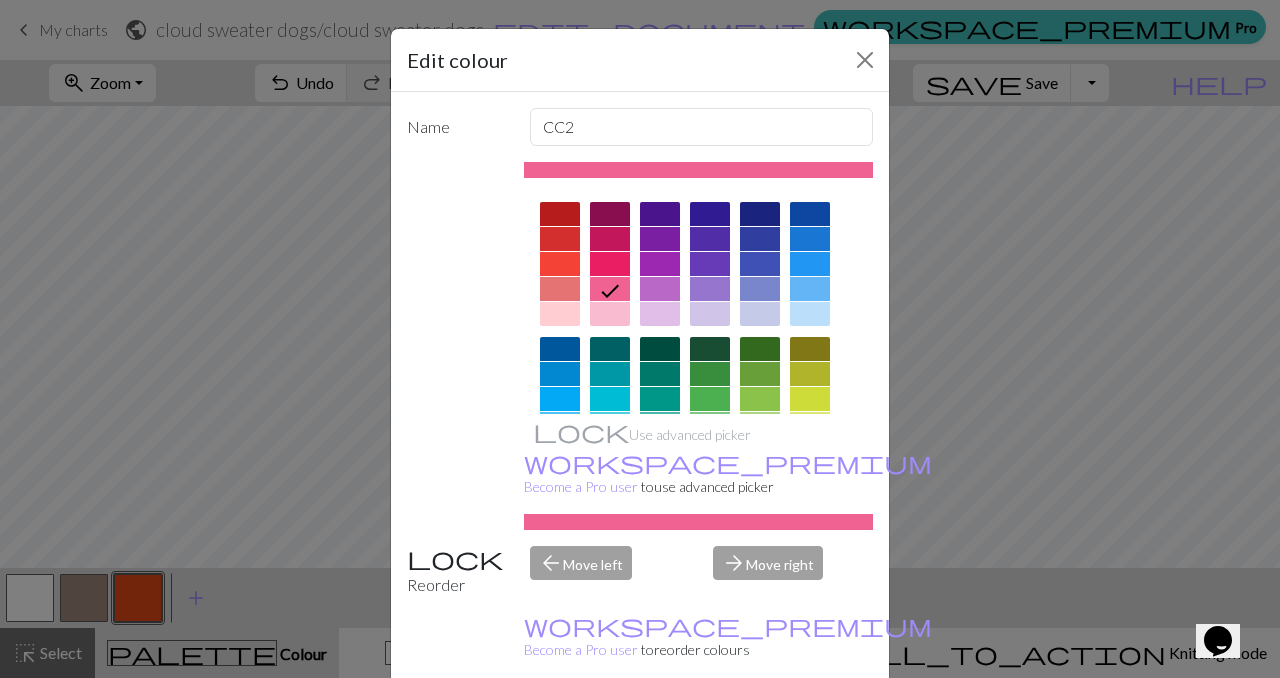 click at bounding box center (610, 314) 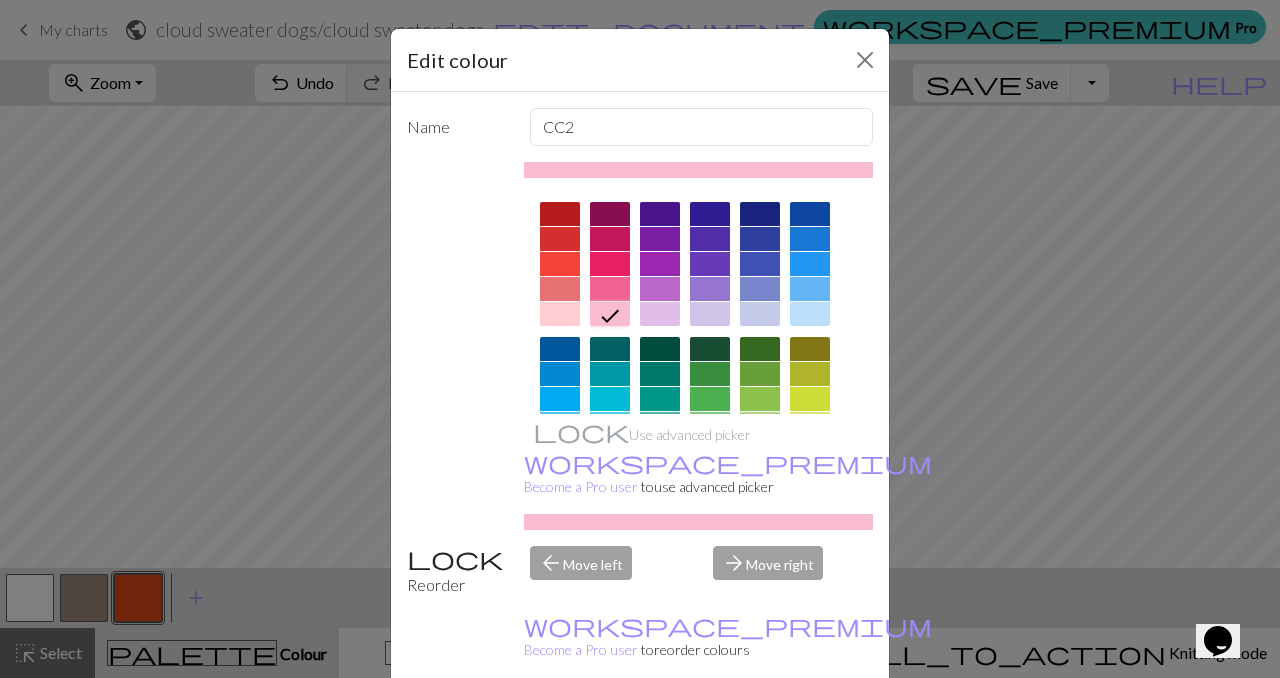 click on "Done" at bounding box center (760, 729) 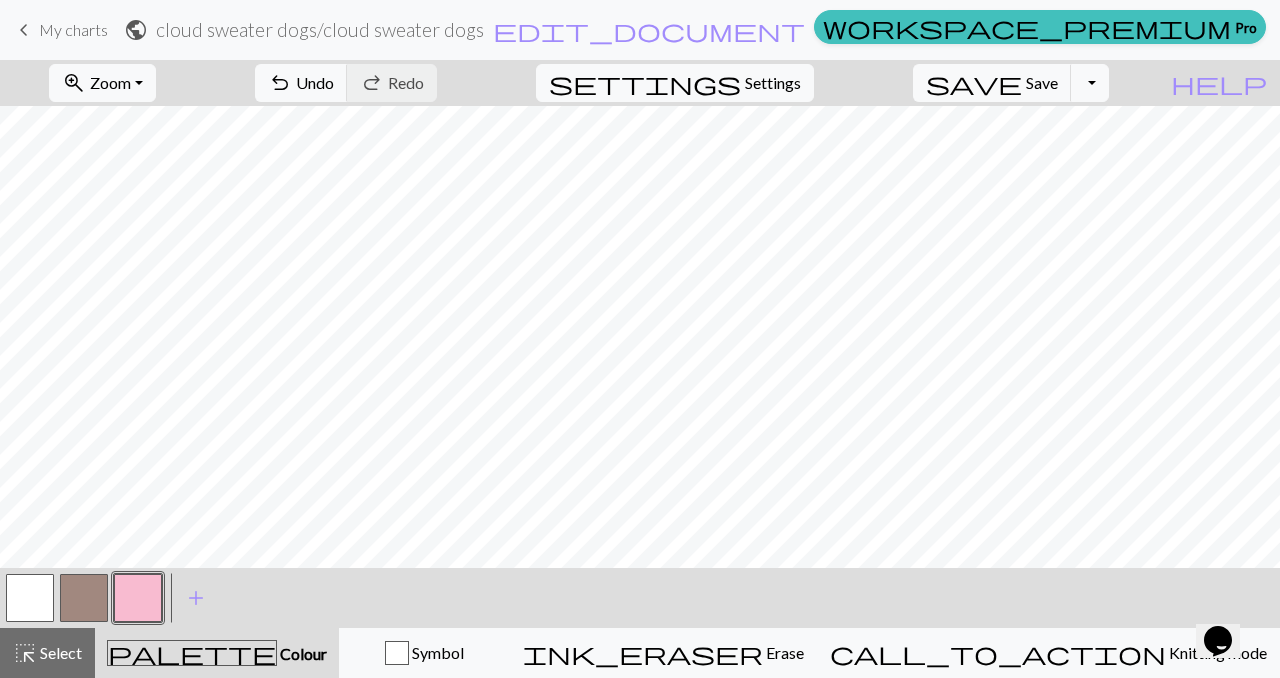 click at bounding box center (84, 598) 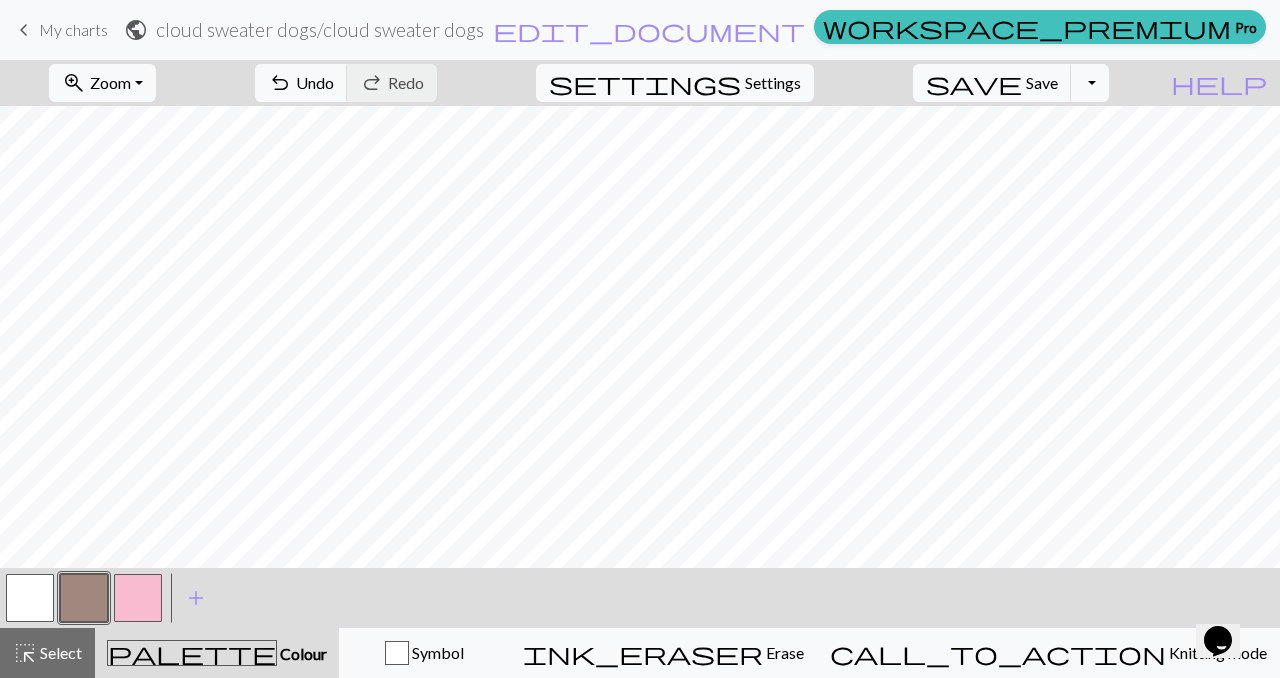click at bounding box center (84, 598) 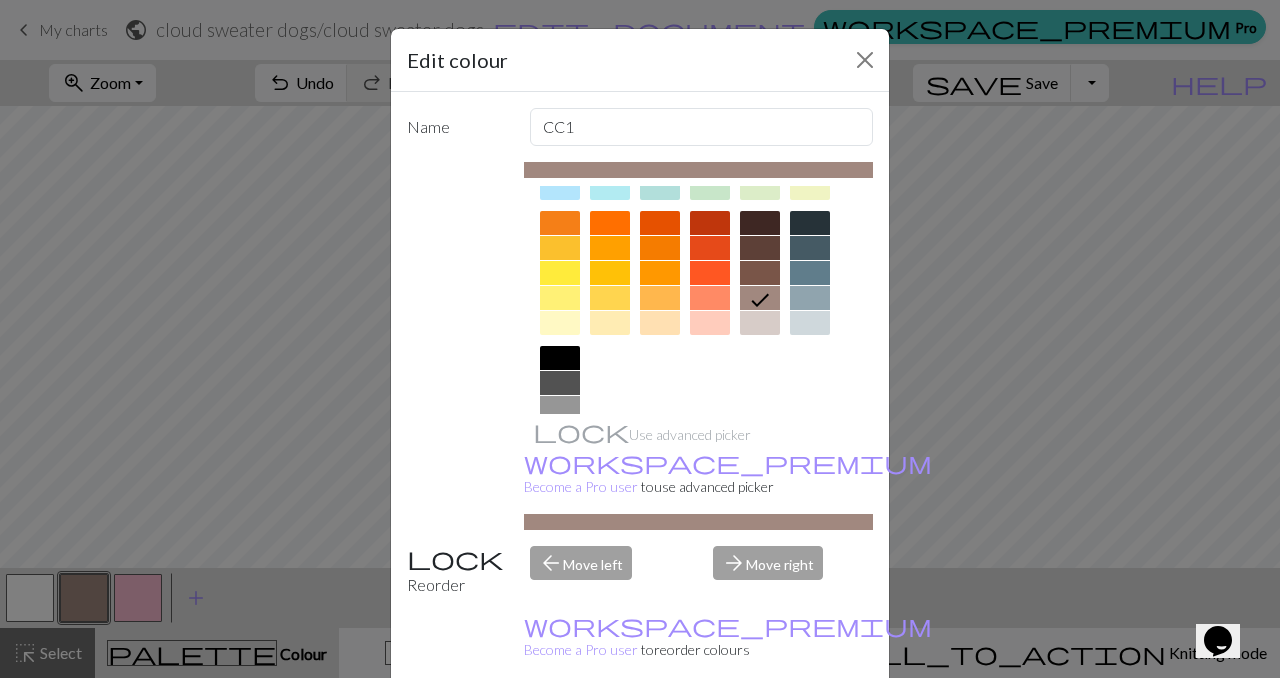 scroll, scrollTop: 268, scrollLeft: 0, axis: vertical 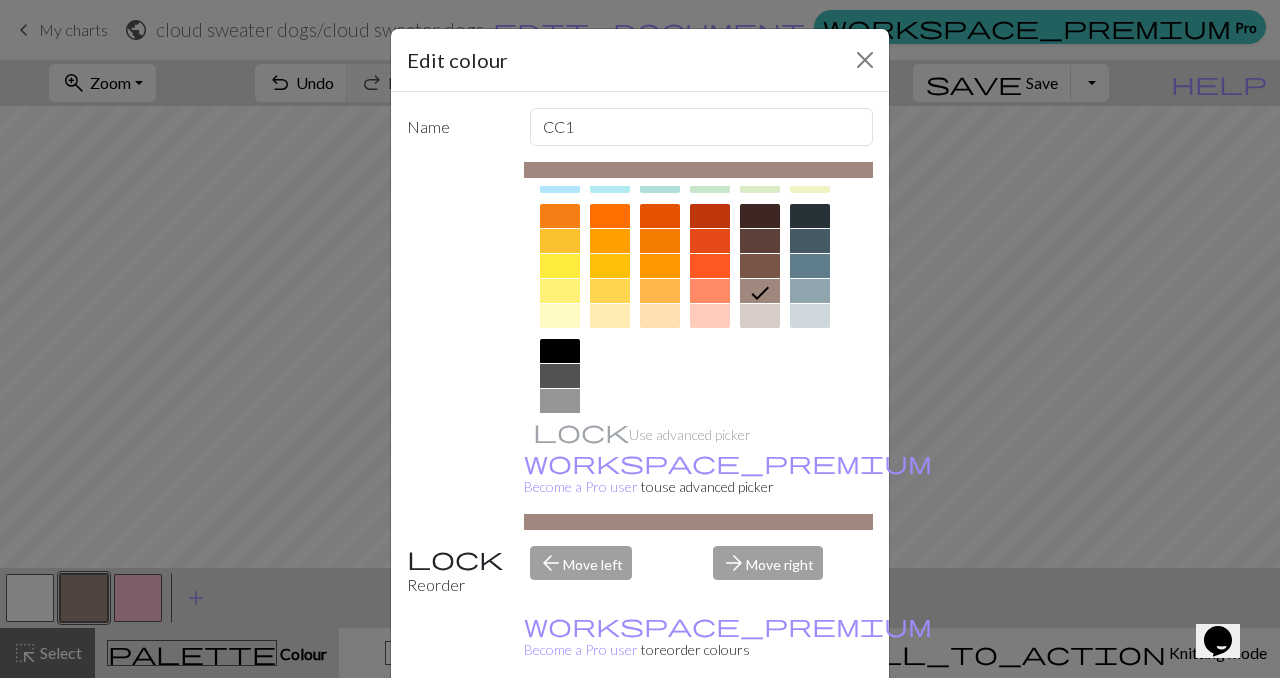 click at bounding box center (660, 291) 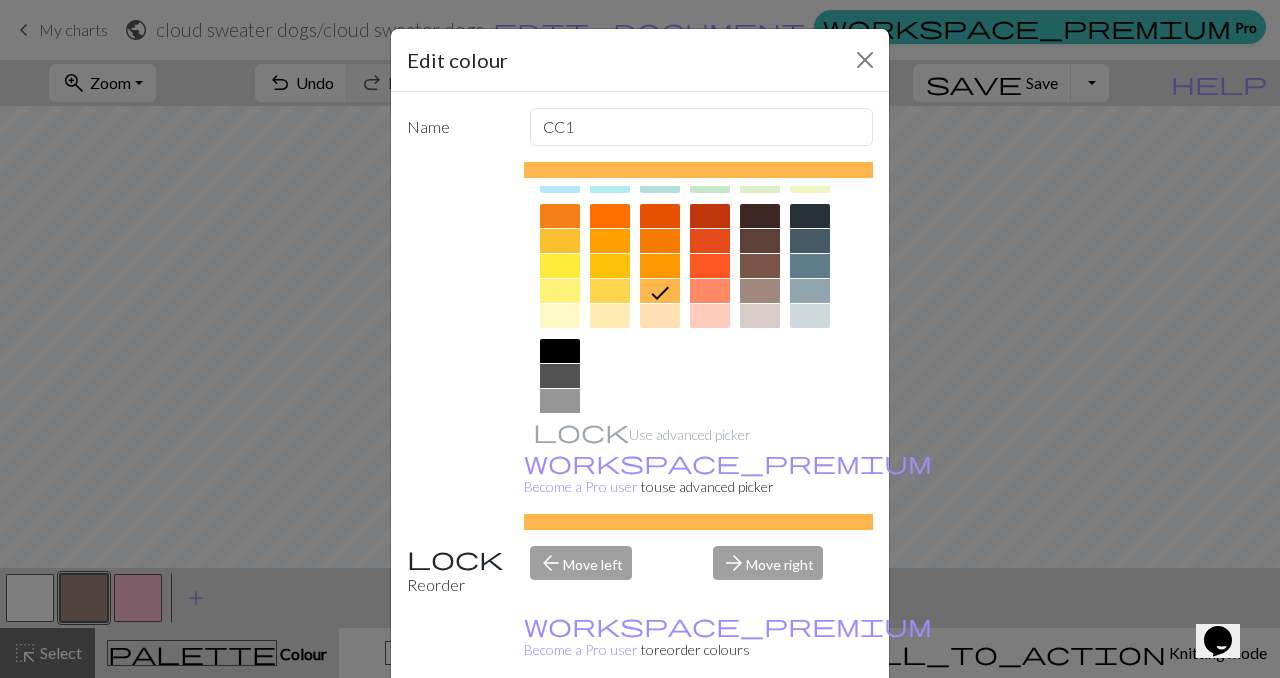 click on "Done" at bounding box center (760, 729) 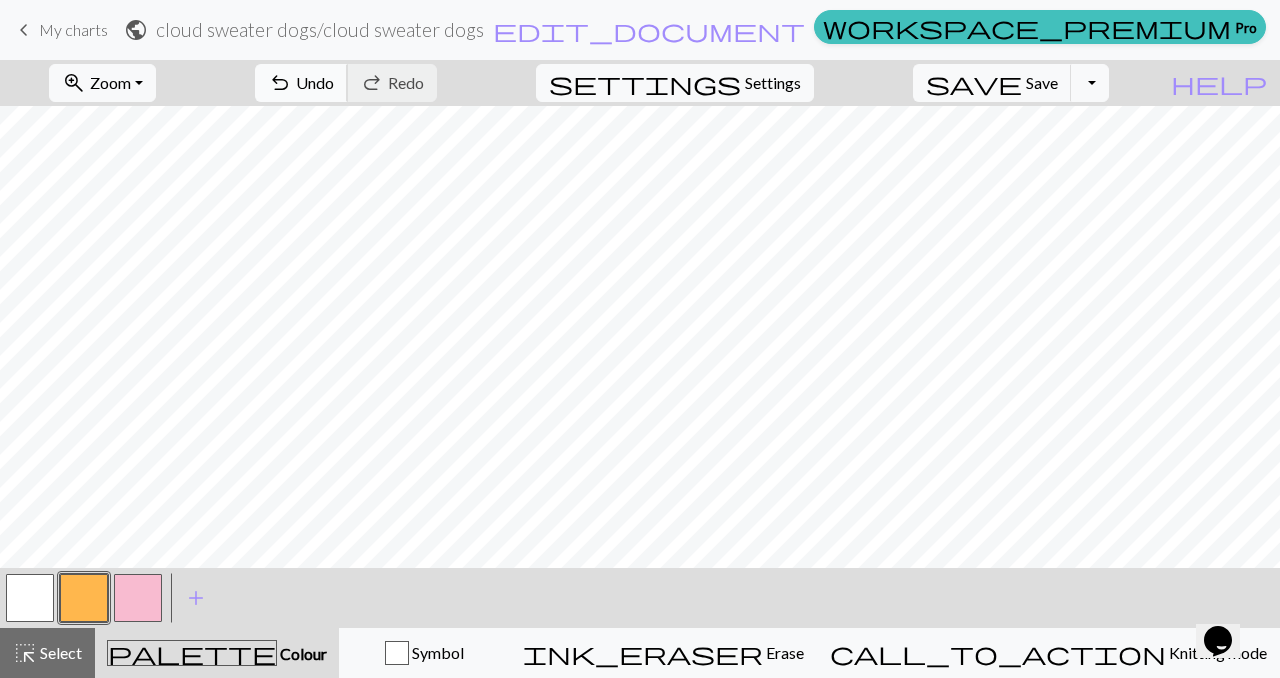 click on "Undo" at bounding box center (315, 82) 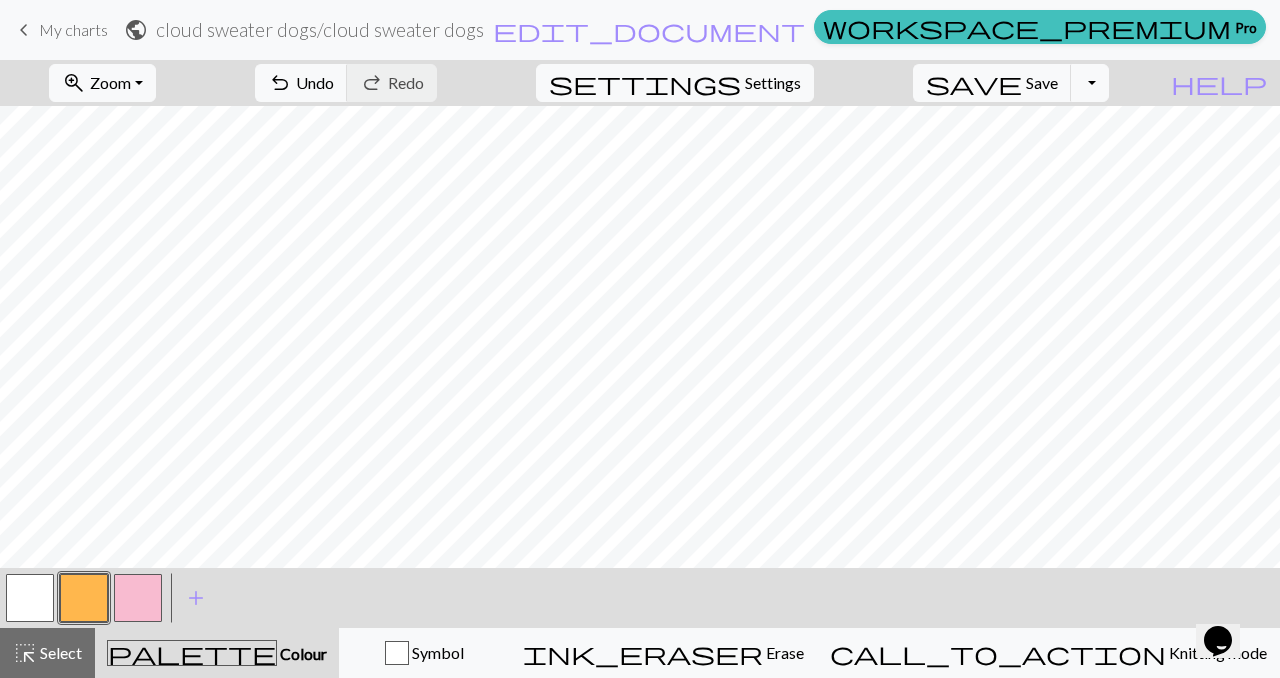 click at bounding box center (138, 598) 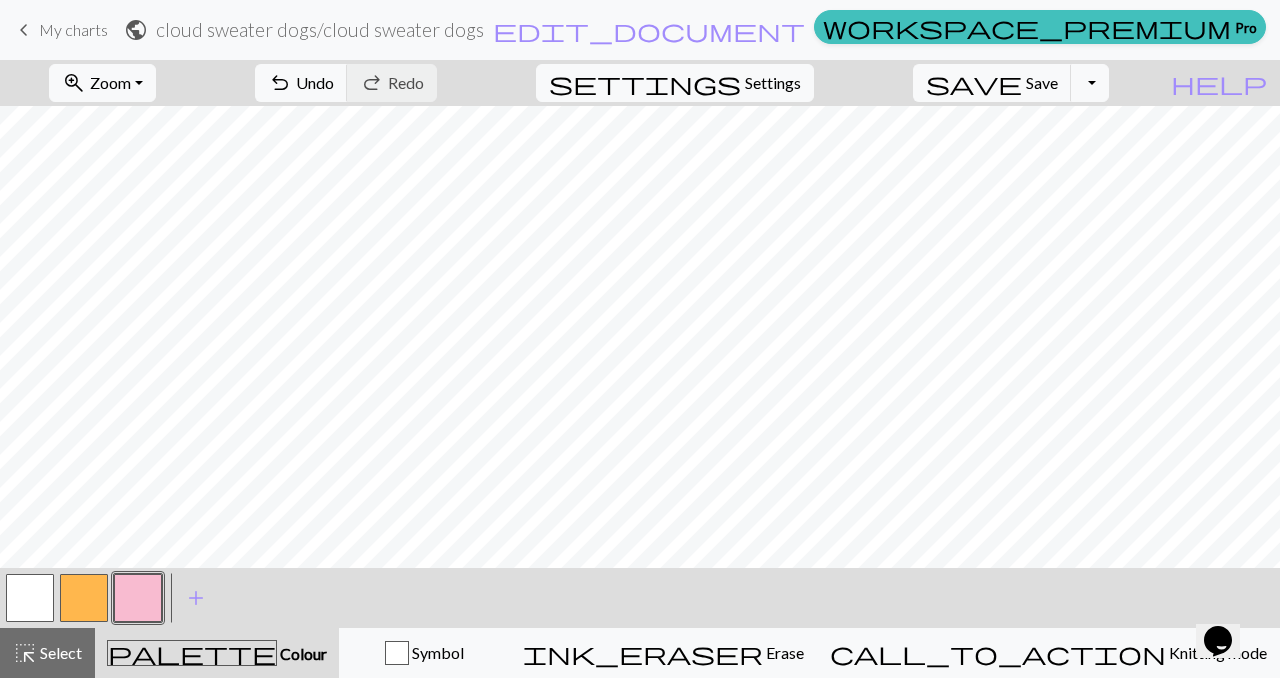 click at bounding box center (84, 598) 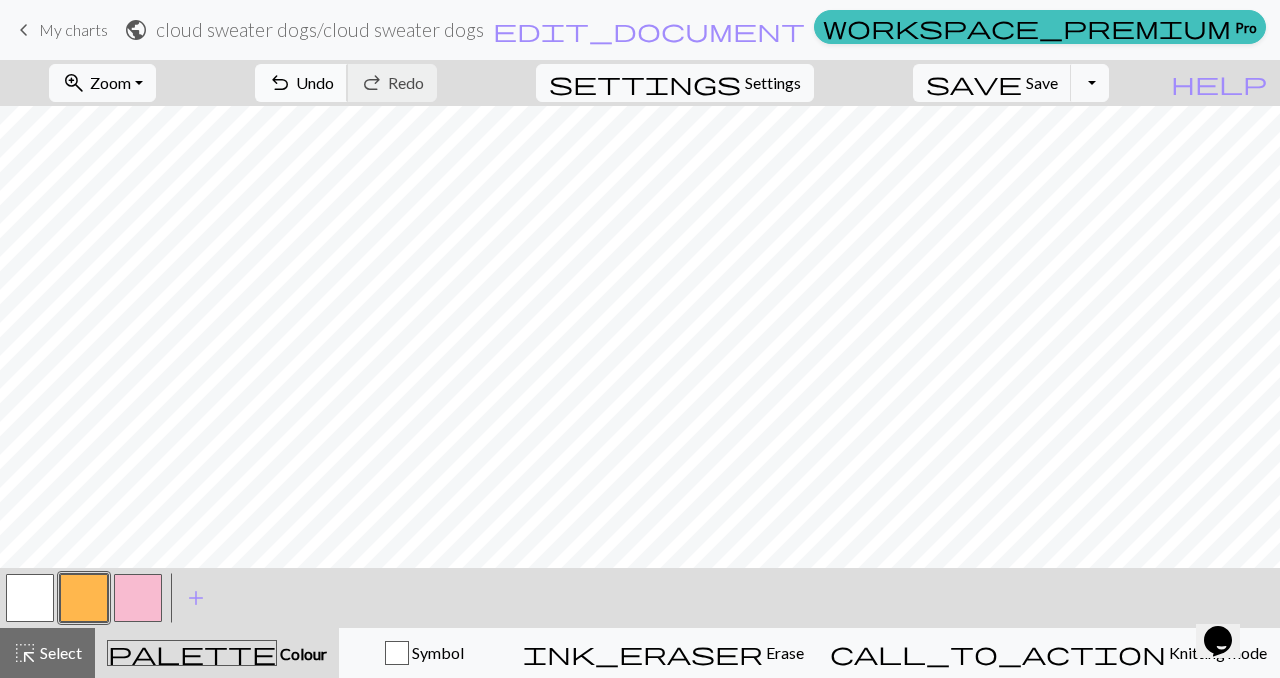 click on "undo" at bounding box center [280, 83] 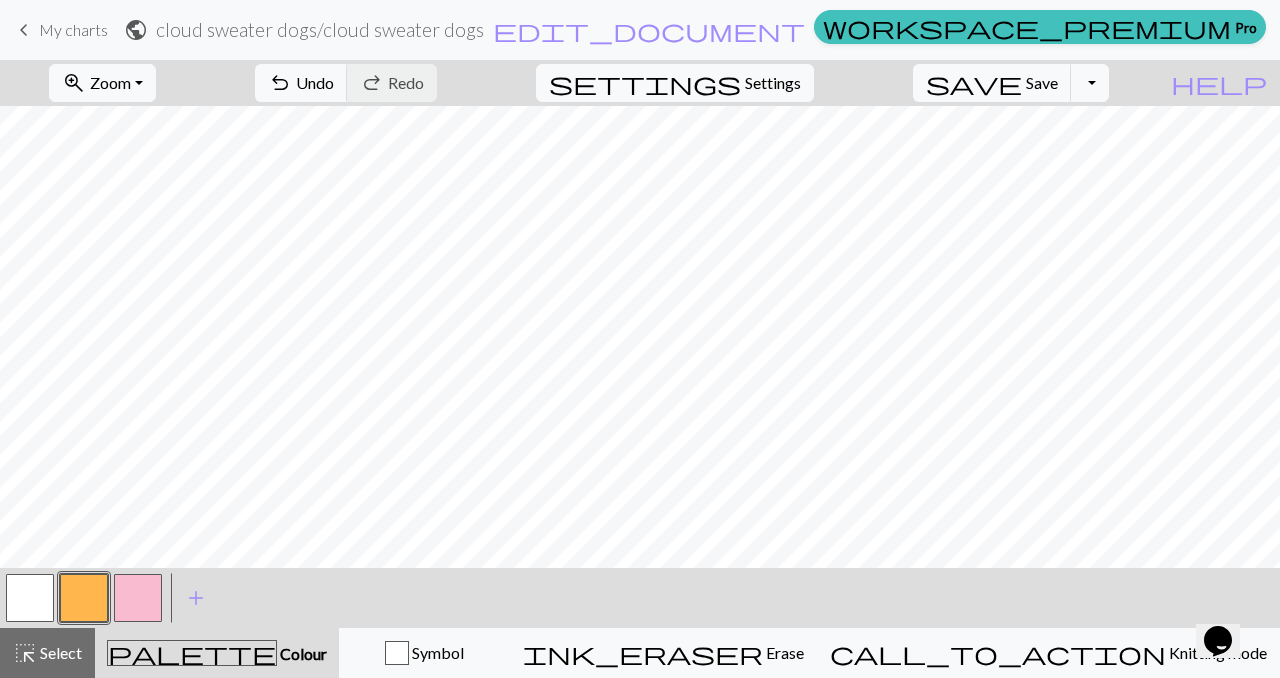 click at bounding box center (138, 598) 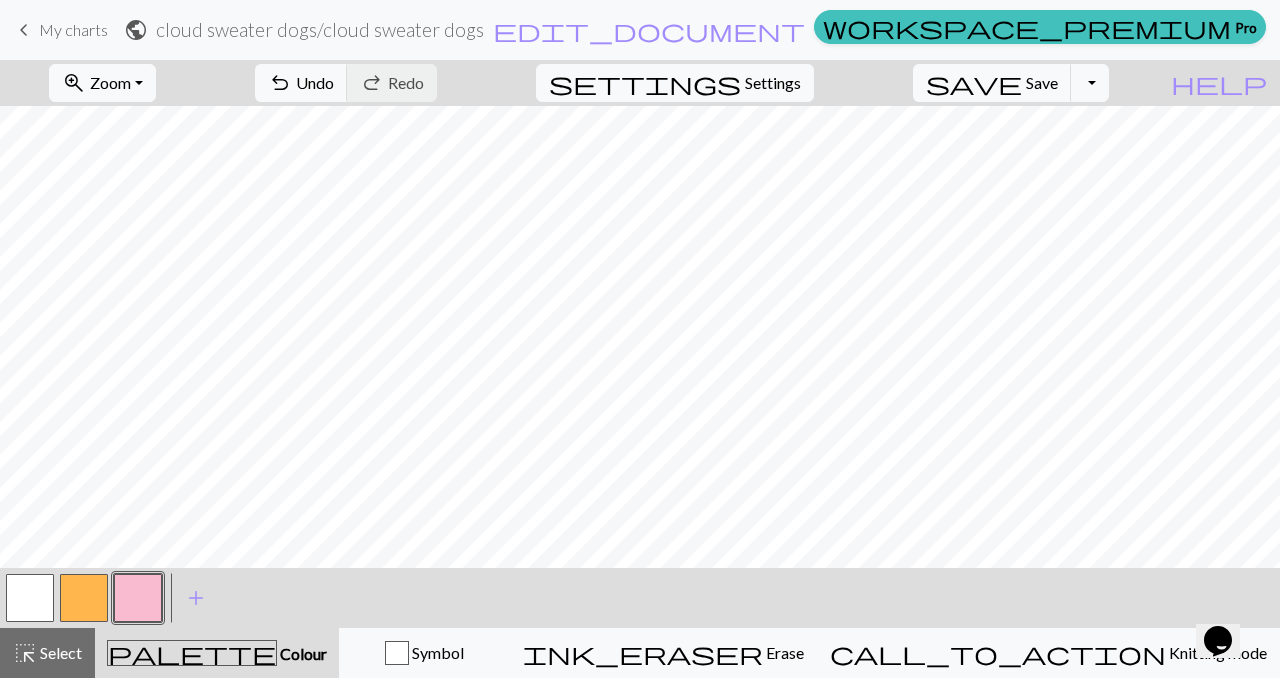click at bounding box center [138, 598] 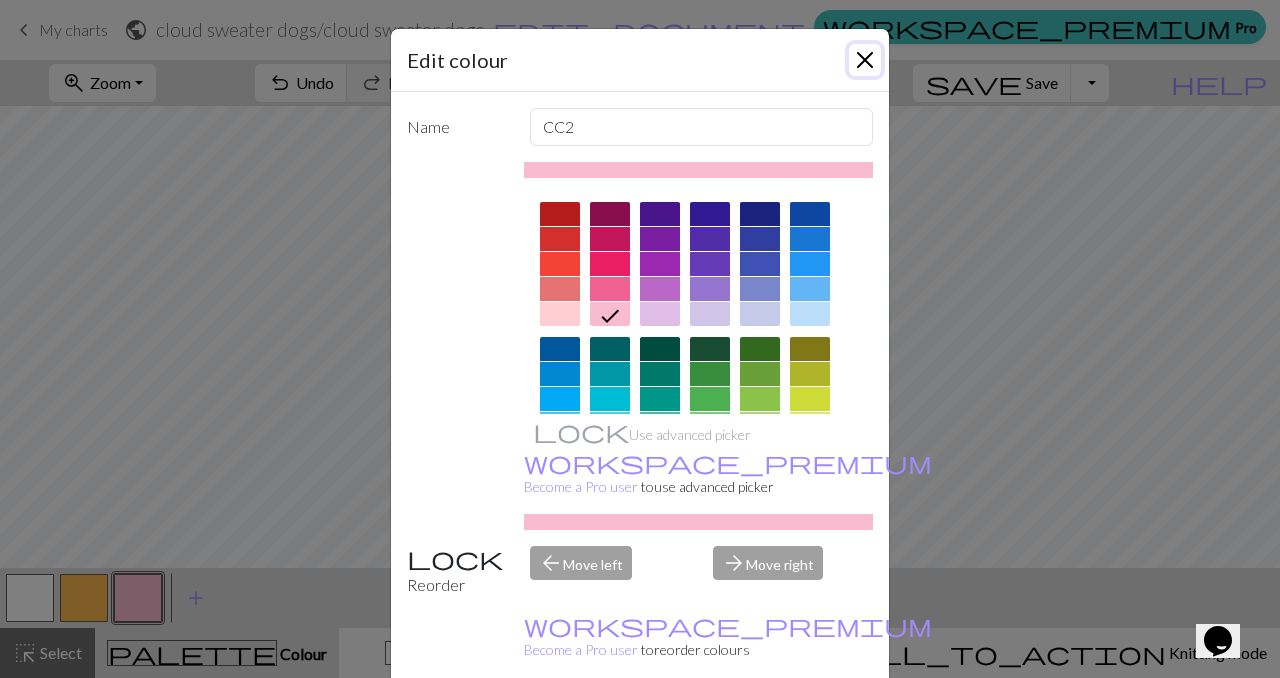 click at bounding box center [865, 60] 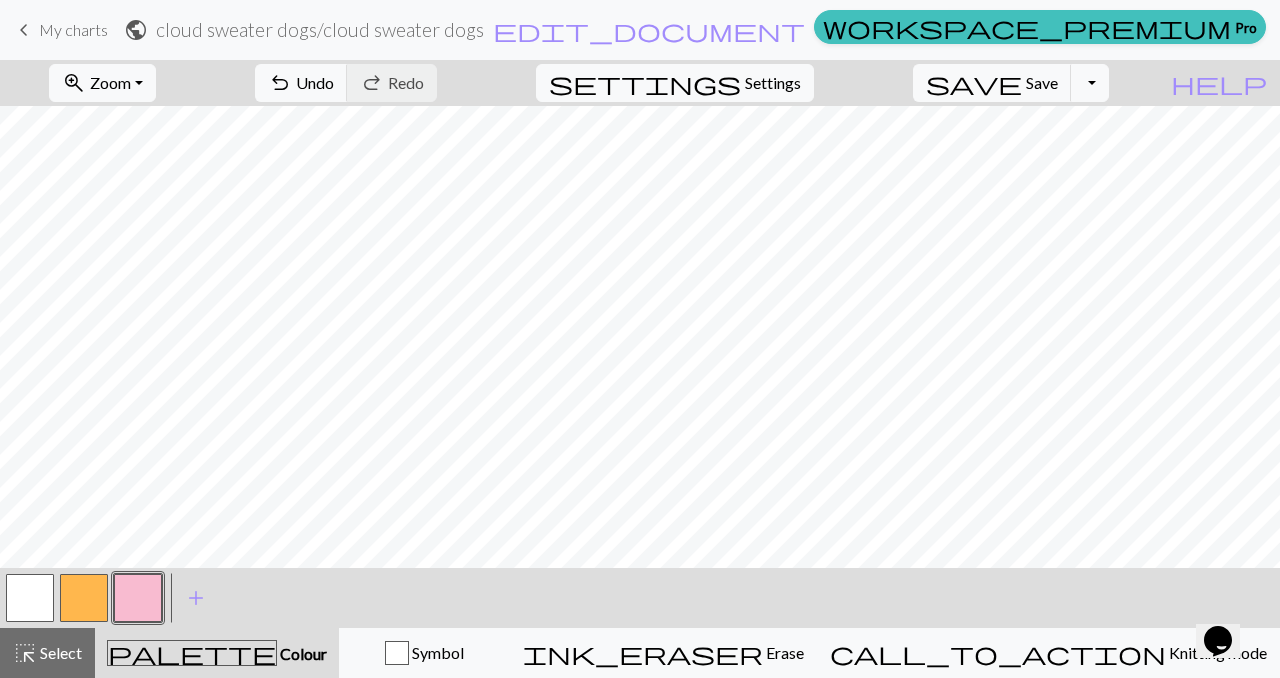 click at bounding box center [84, 598] 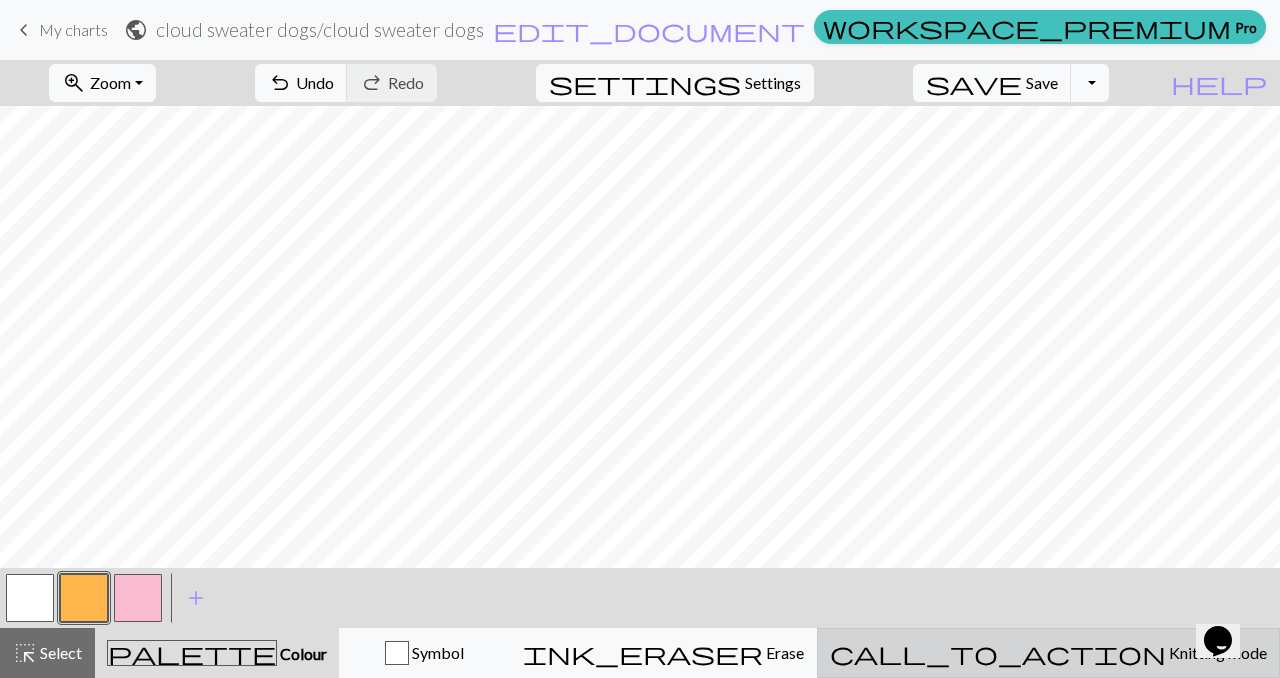 click on "call_to_action" at bounding box center (998, 653) 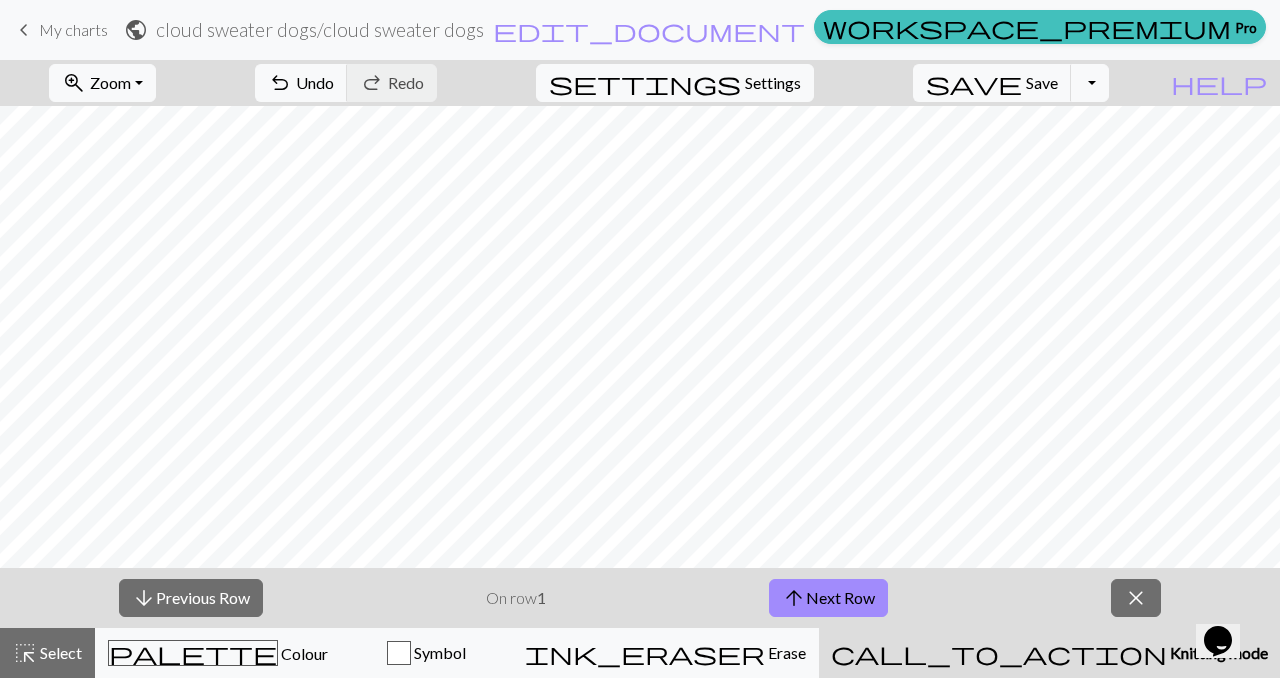 click on "call_to_action" at bounding box center (999, 653) 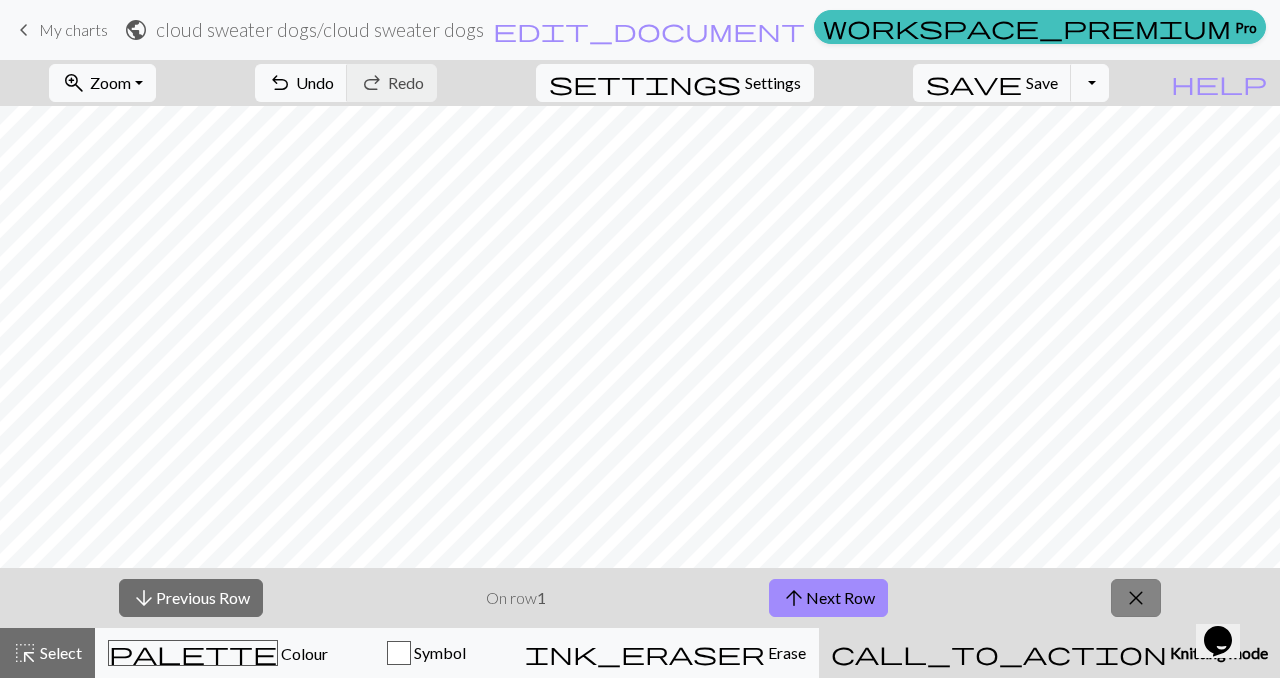 click on "close" at bounding box center [1136, 598] 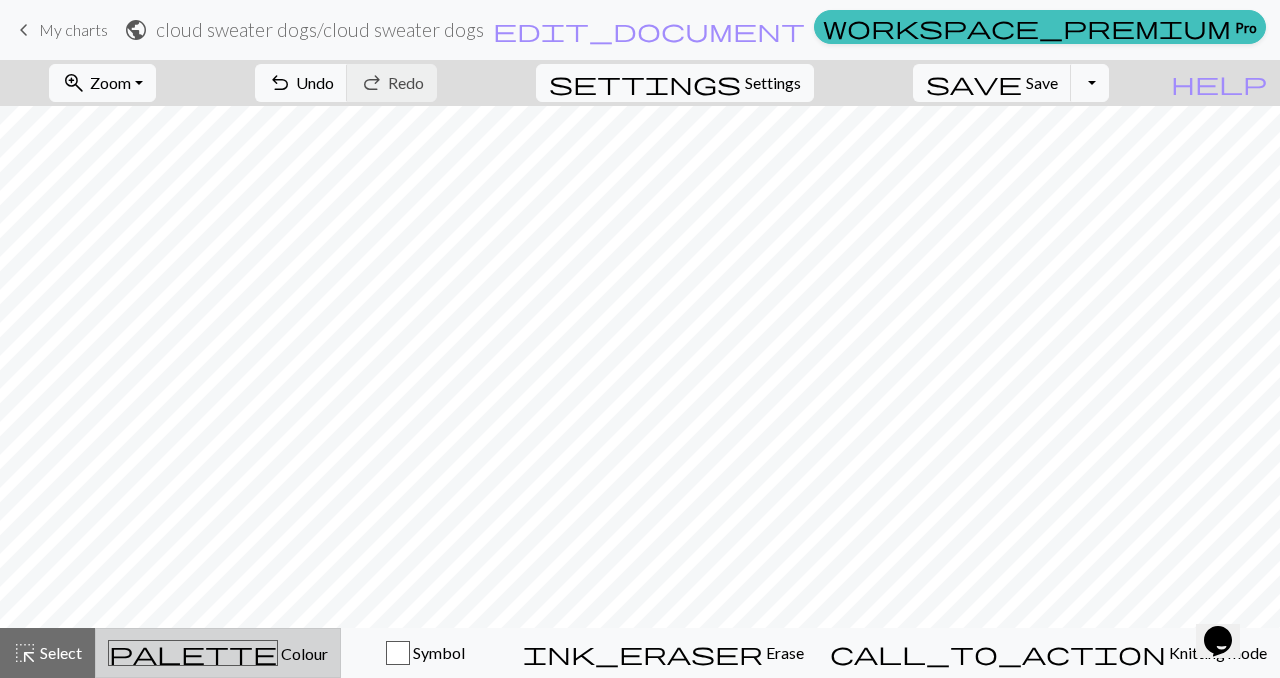 click on "palette   Colour   Colour" at bounding box center (218, 653) 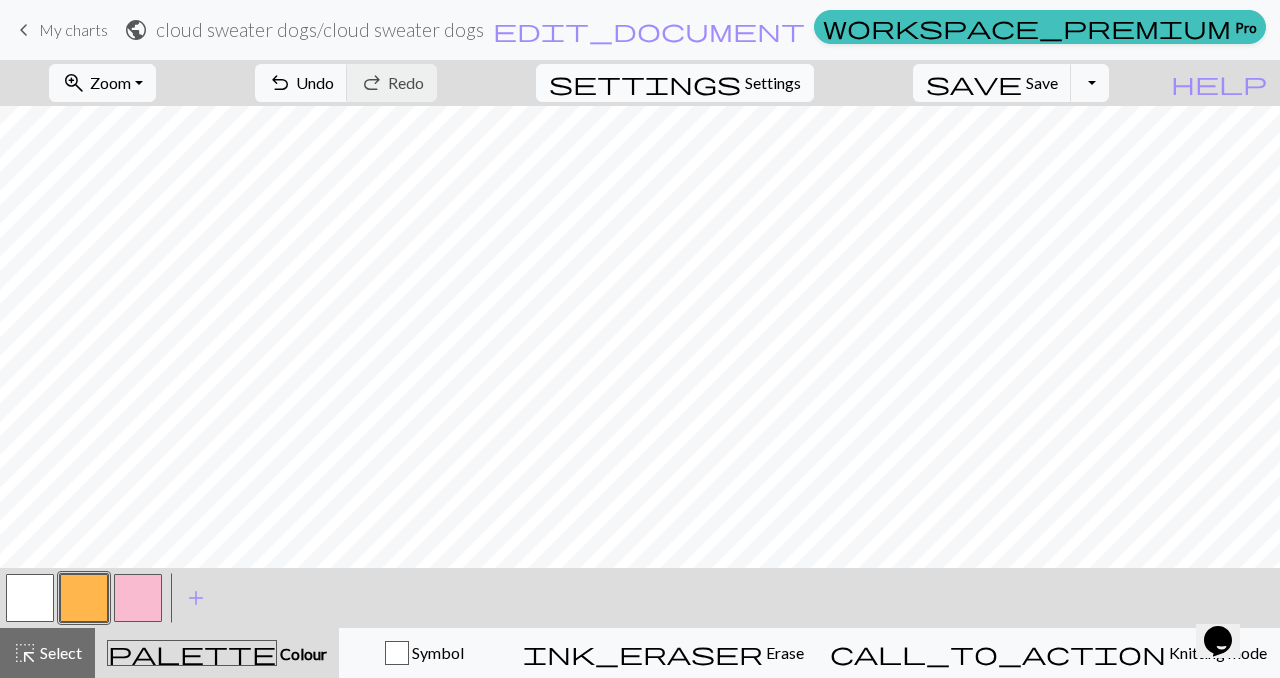 click on "settings  Settings" at bounding box center (675, 83) 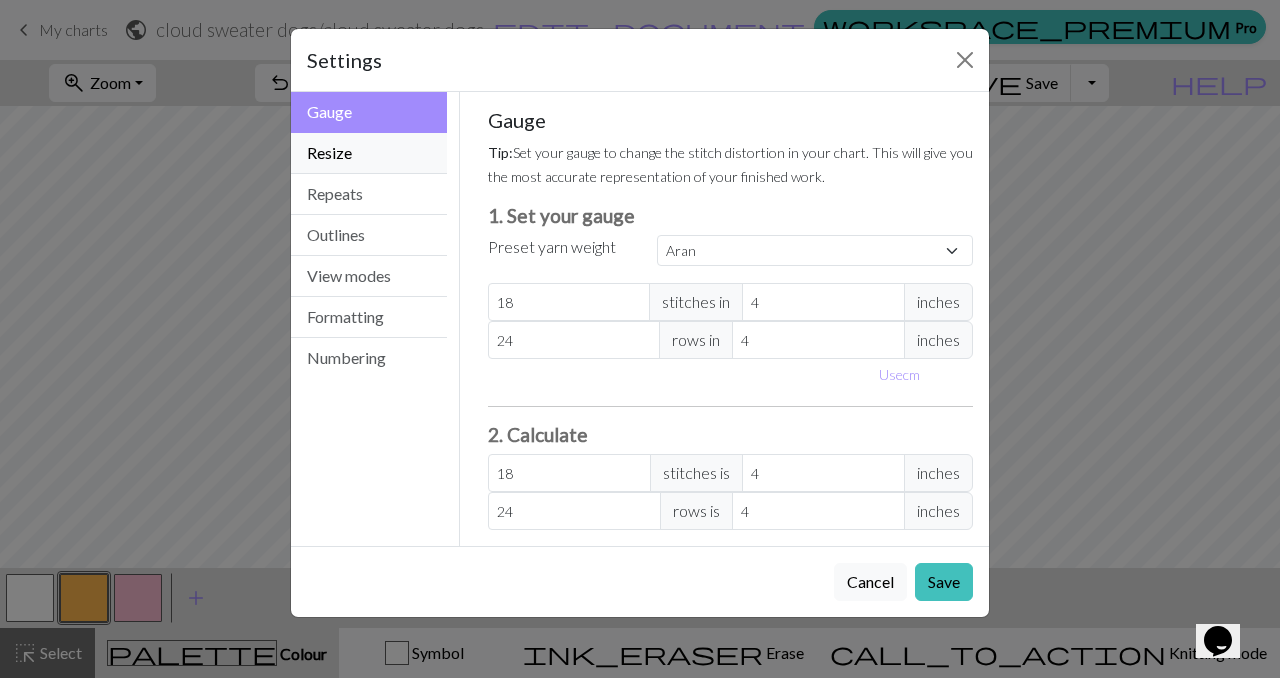 click on "Resize" at bounding box center [369, 153] 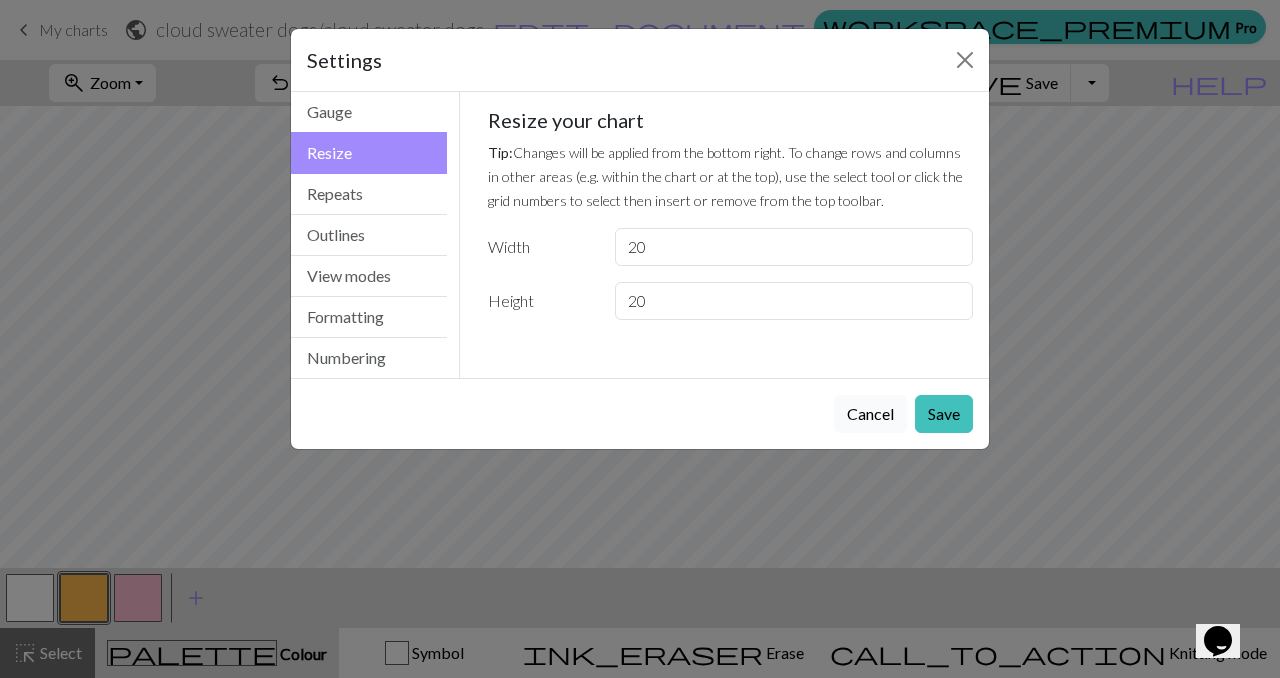 click on "Cancel" at bounding box center (870, 414) 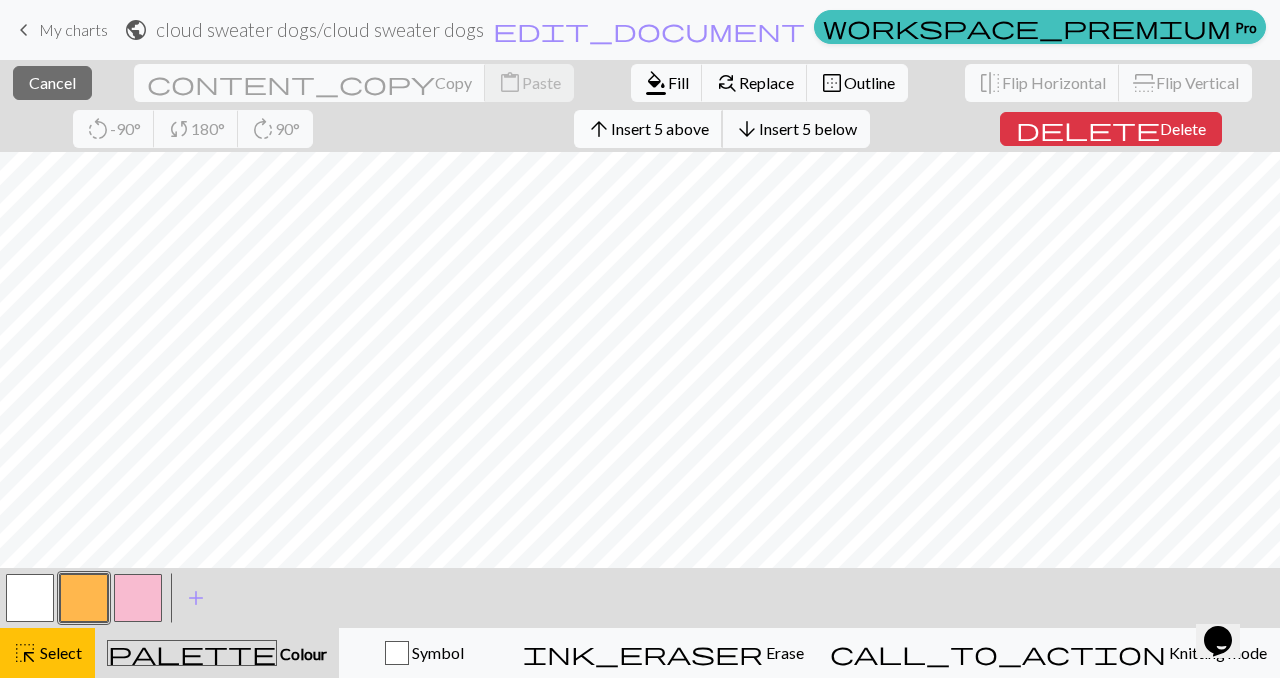 click on "arrow_upward  Insert 5 above" at bounding box center (648, 129) 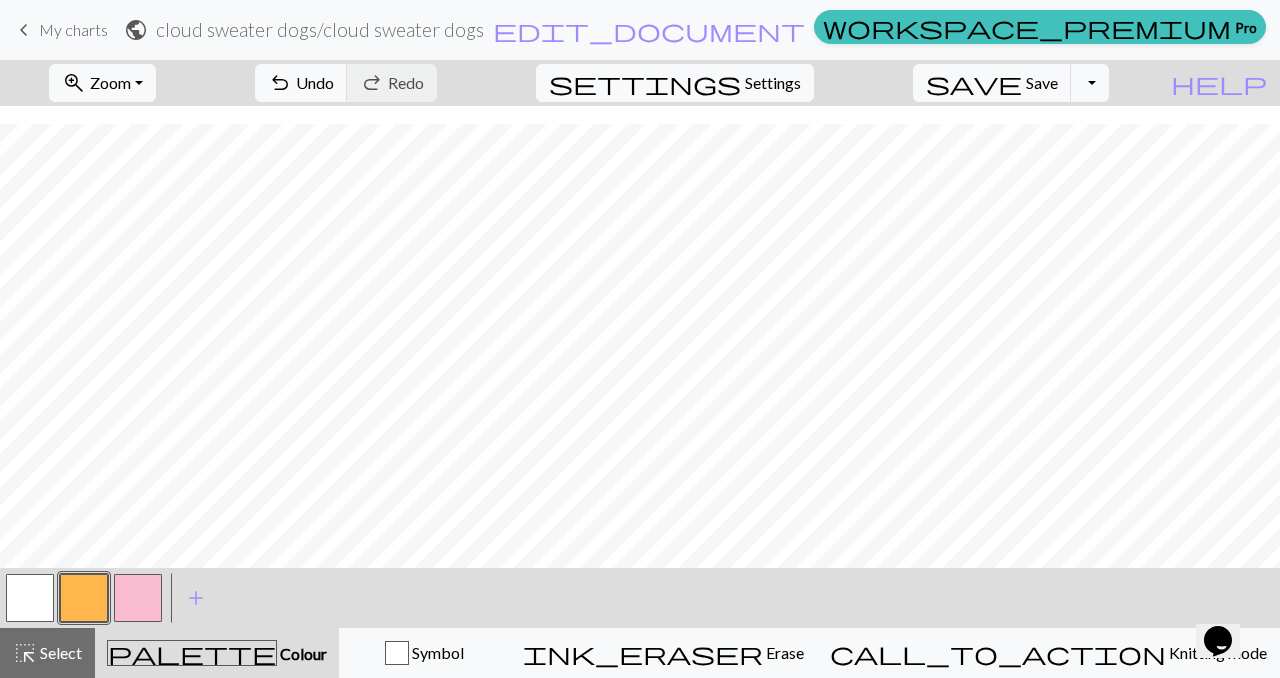 scroll, scrollTop: 128, scrollLeft: 0, axis: vertical 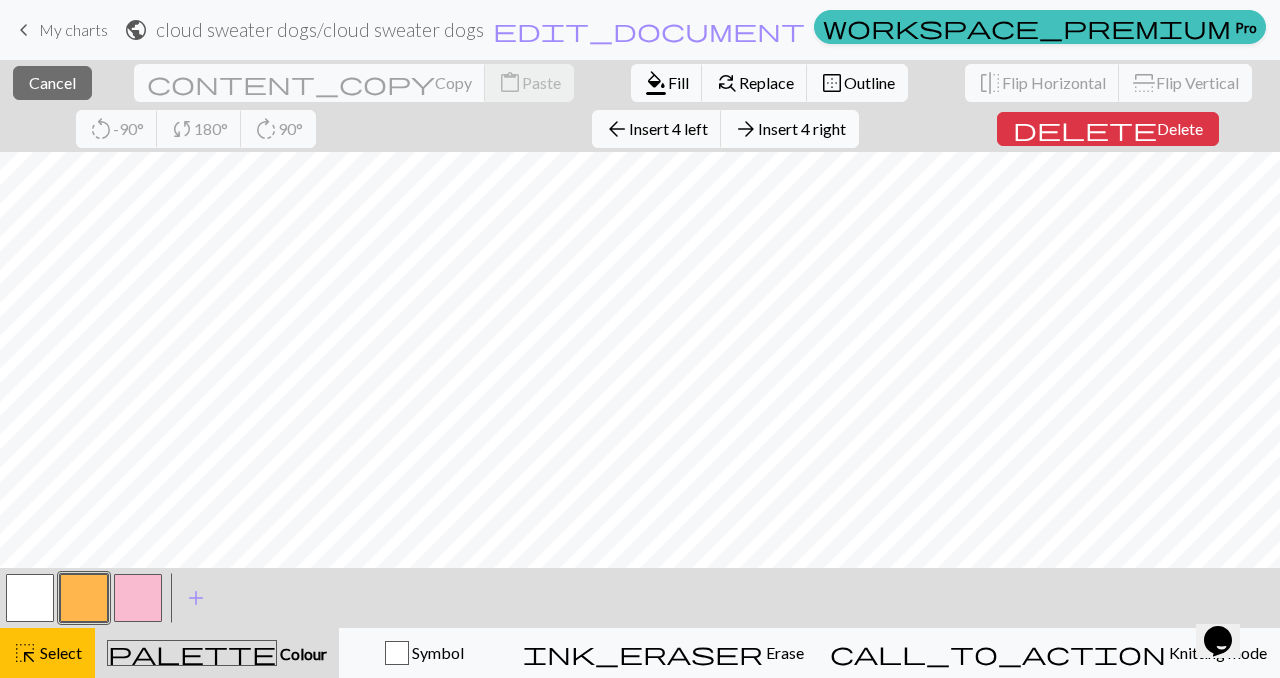 click on "Insert 4 right" at bounding box center (802, 128) 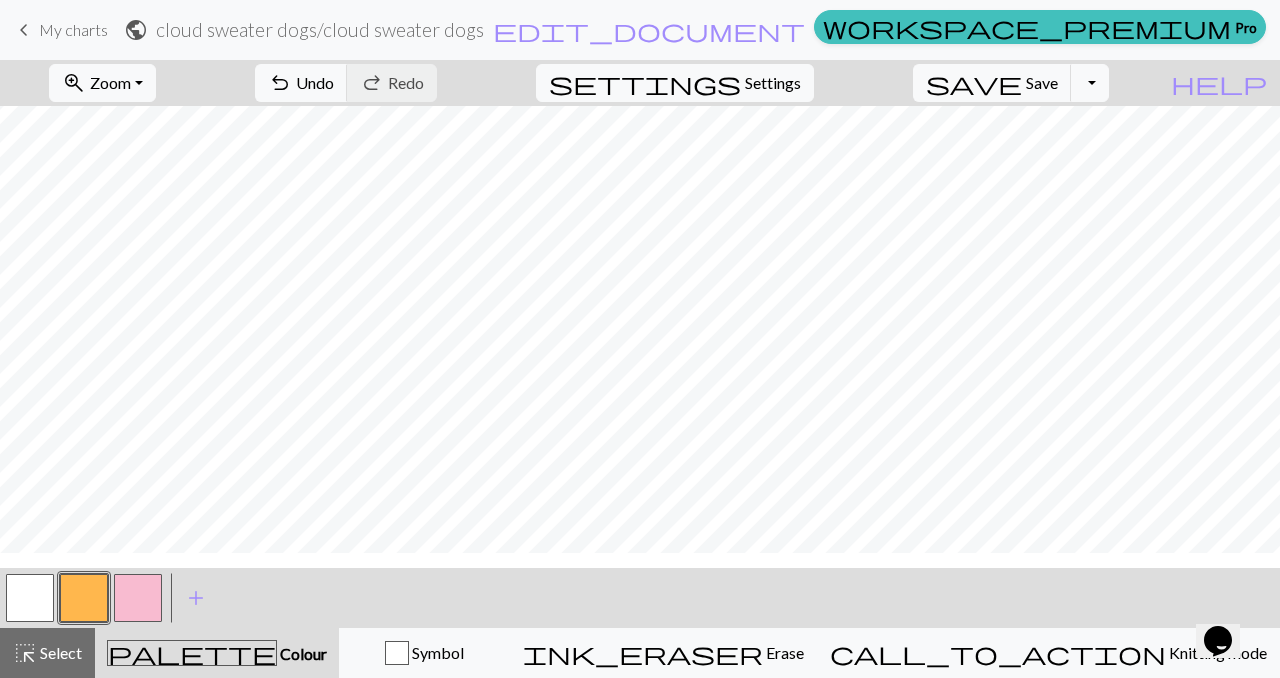 scroll, scrollTop: 7, scrollLeft: 0, axis: vertical 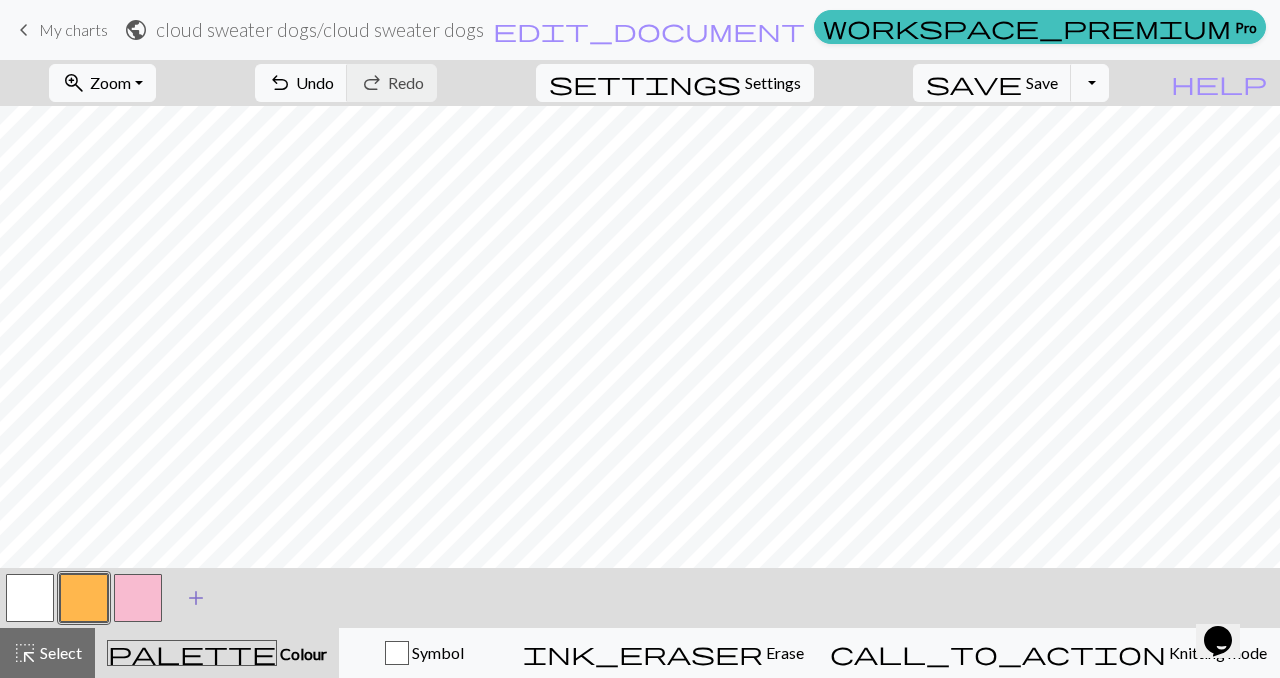 click on "add" at bounding box center (196, 598) 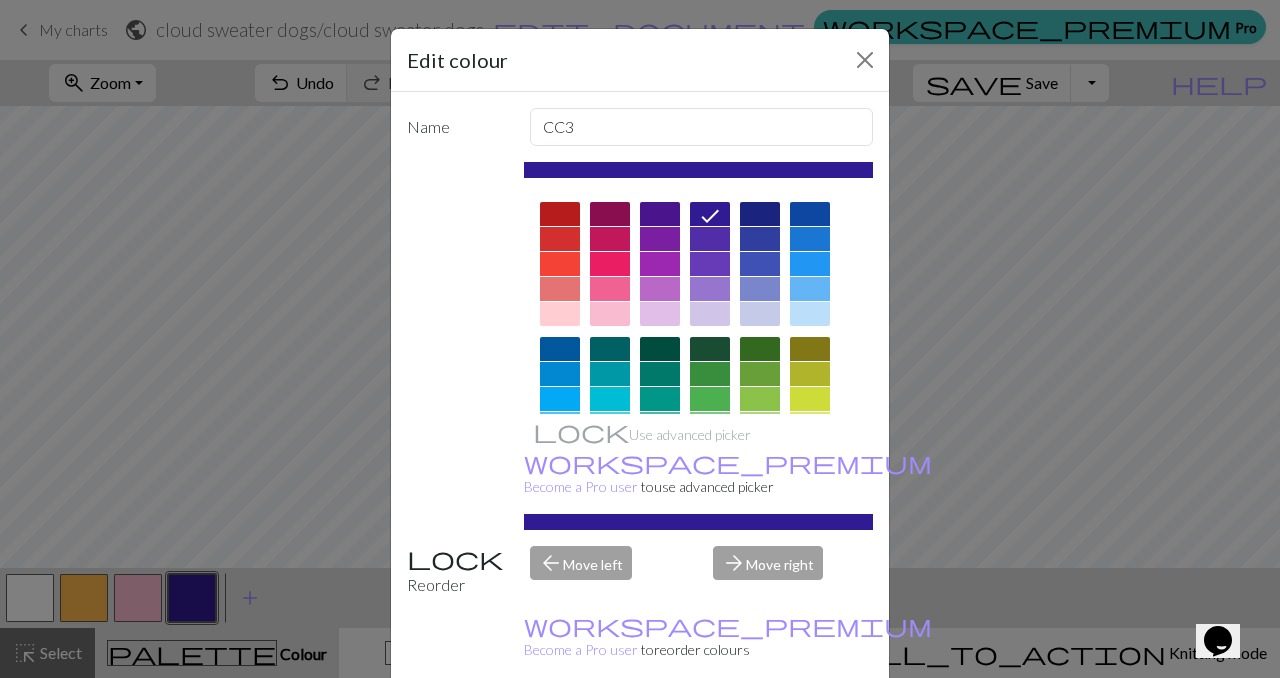 click at bounding box center [760, 214] 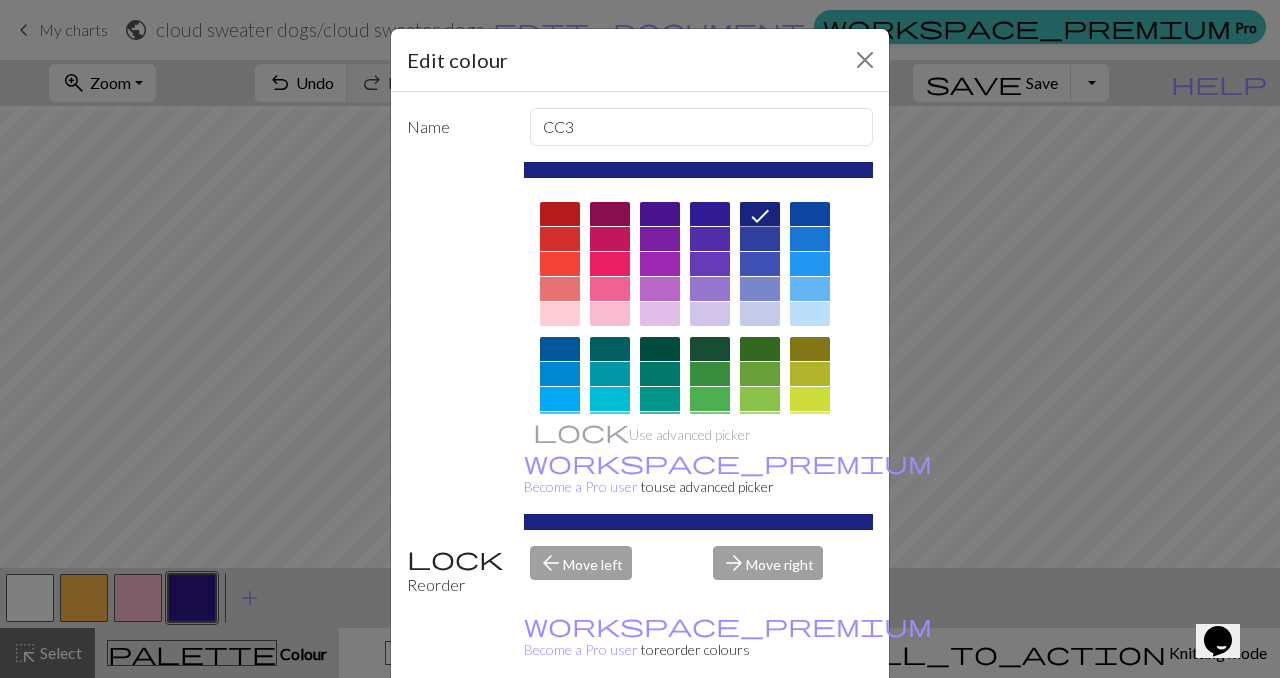 click on "Done" at bounding box center (760, 729) 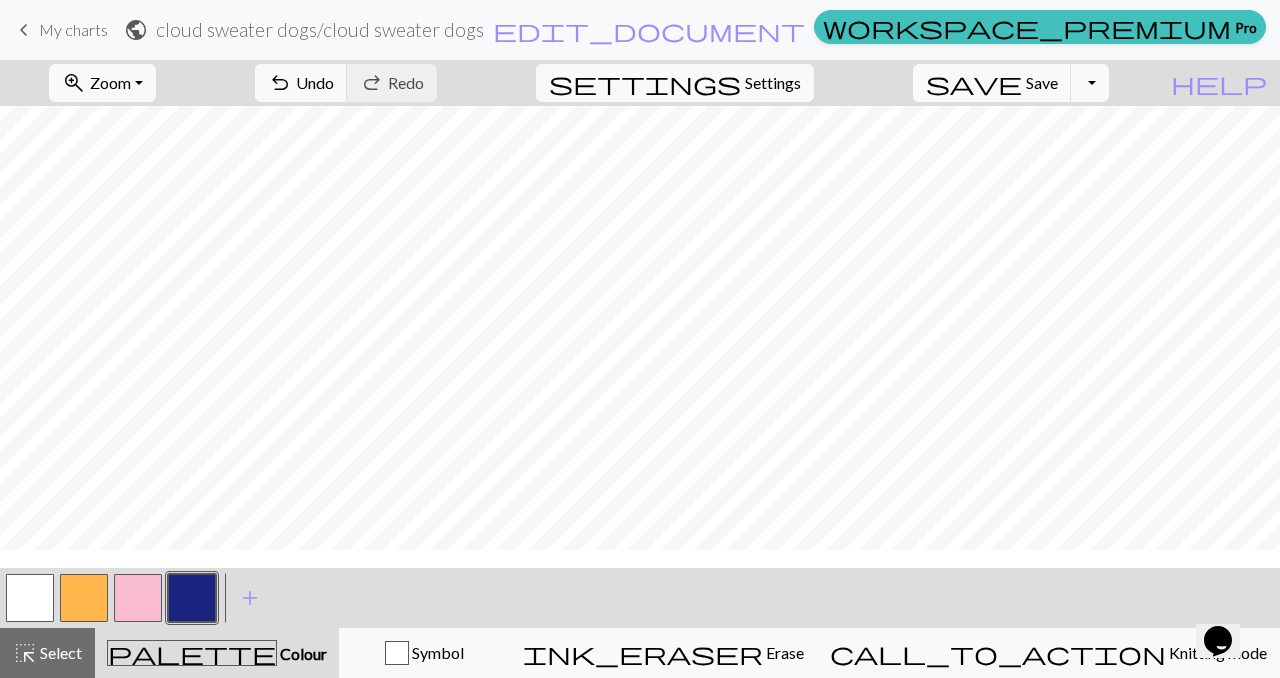 scroll, scrollTop: 0, scrollLeft: 0, axis: both 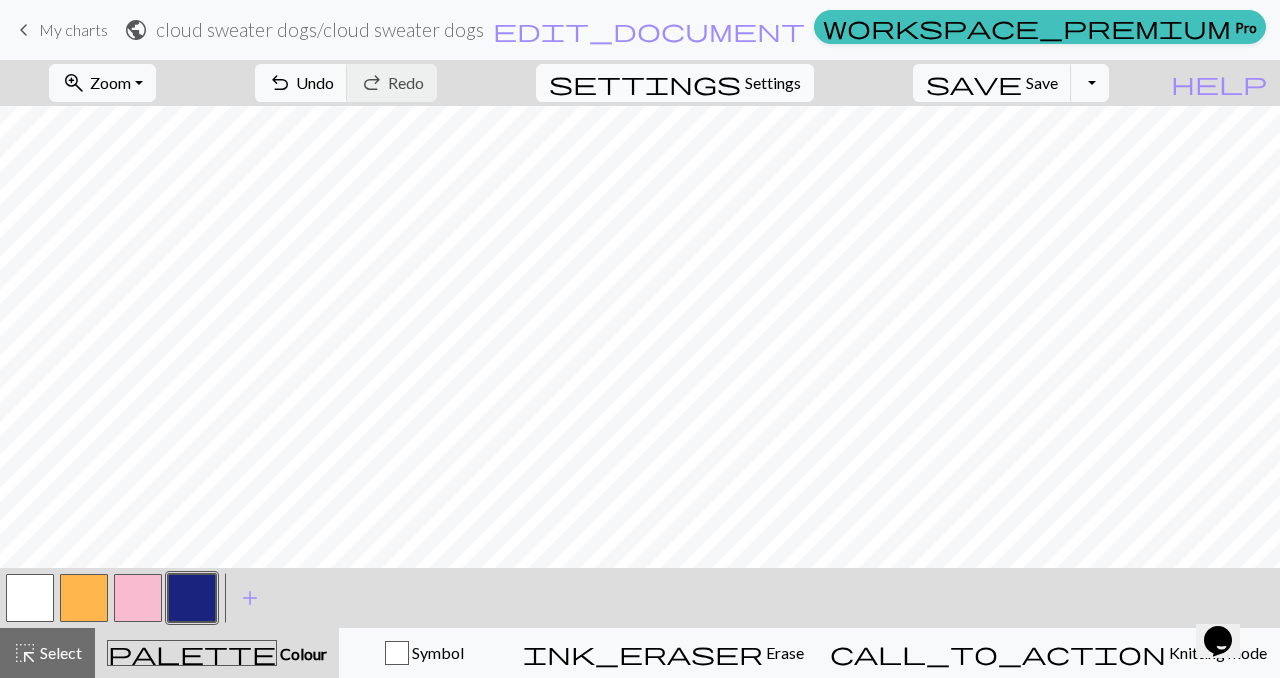 click on "Settings" at bounding box center (773, 83) 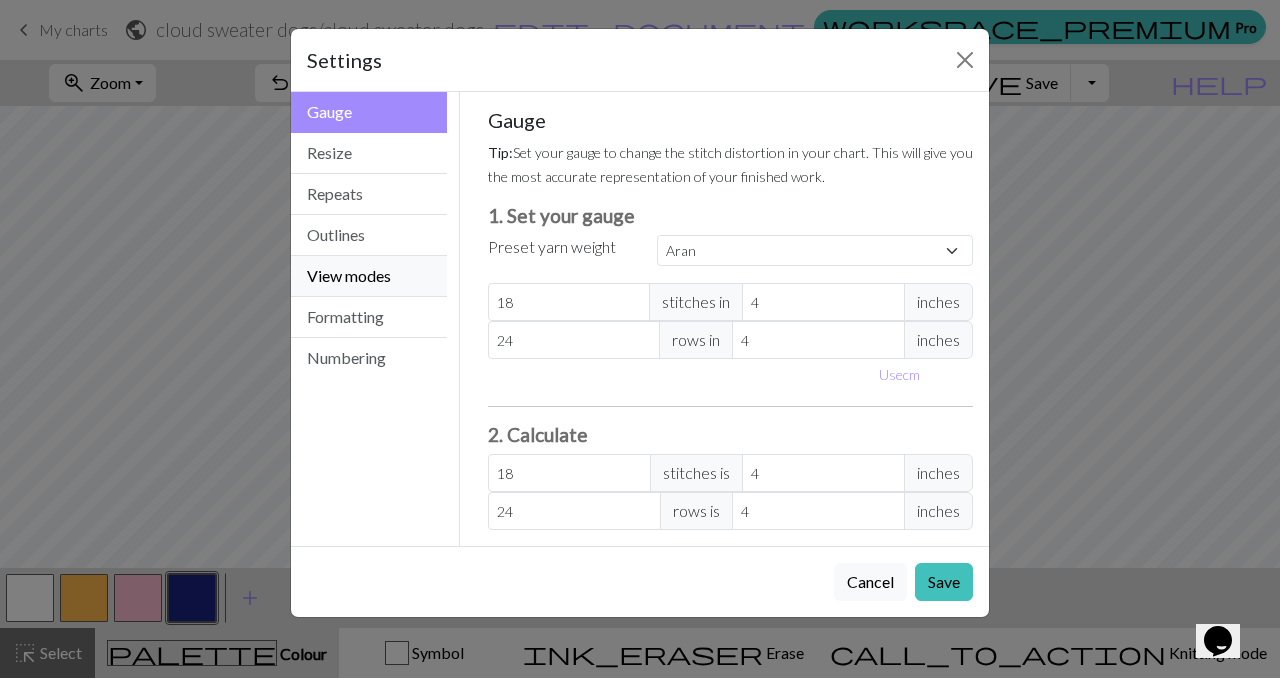 click on "View modes" at bounding box center [369, 276] 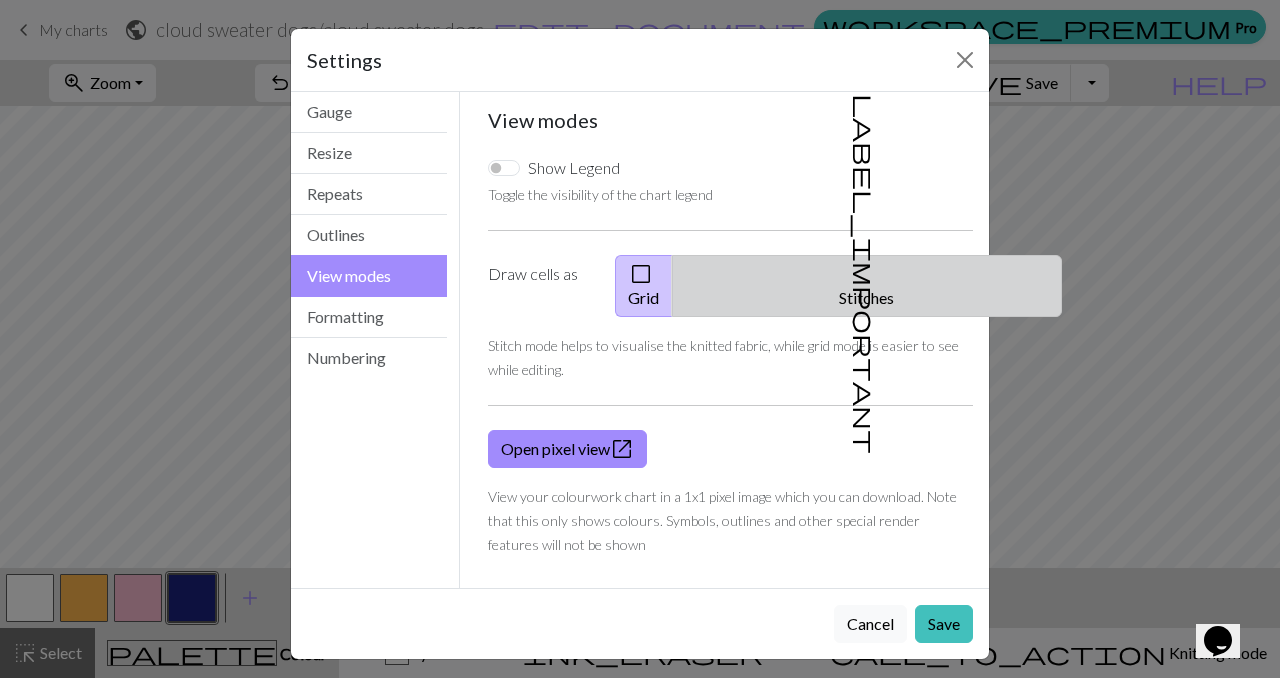 click on "label_important Stitches" at bounding box center (867, 286) 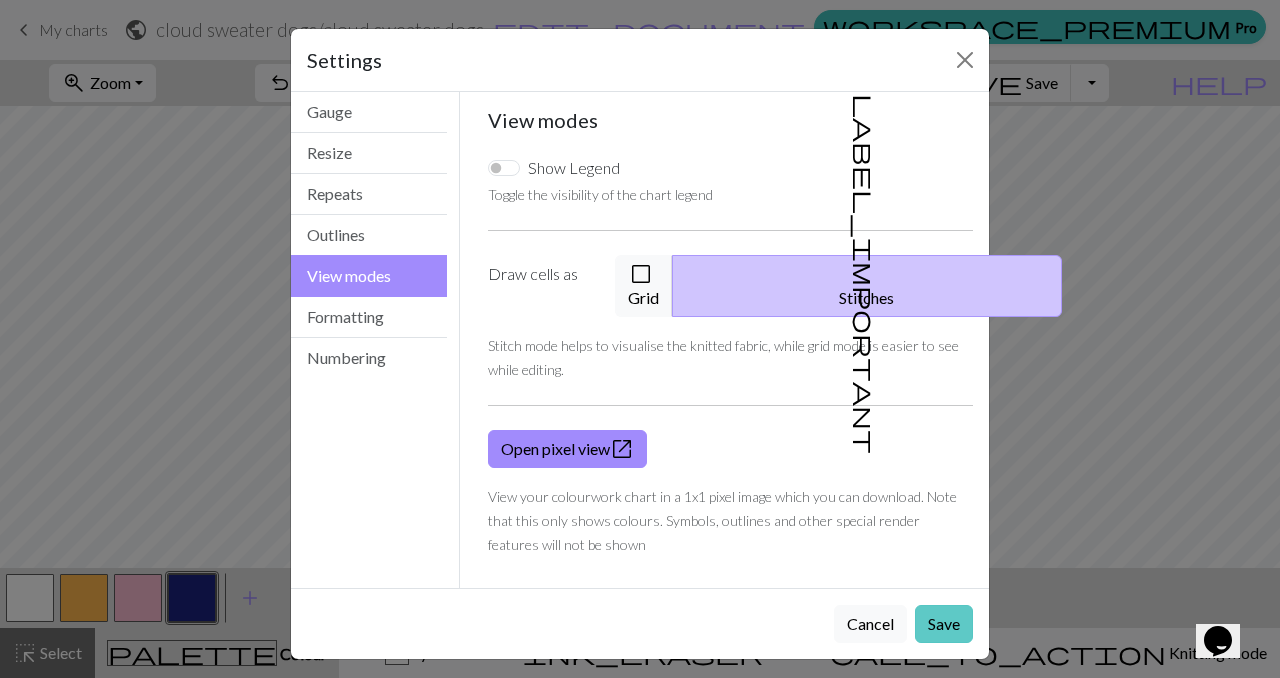 click on "Save" at bounding box center [944, 624] 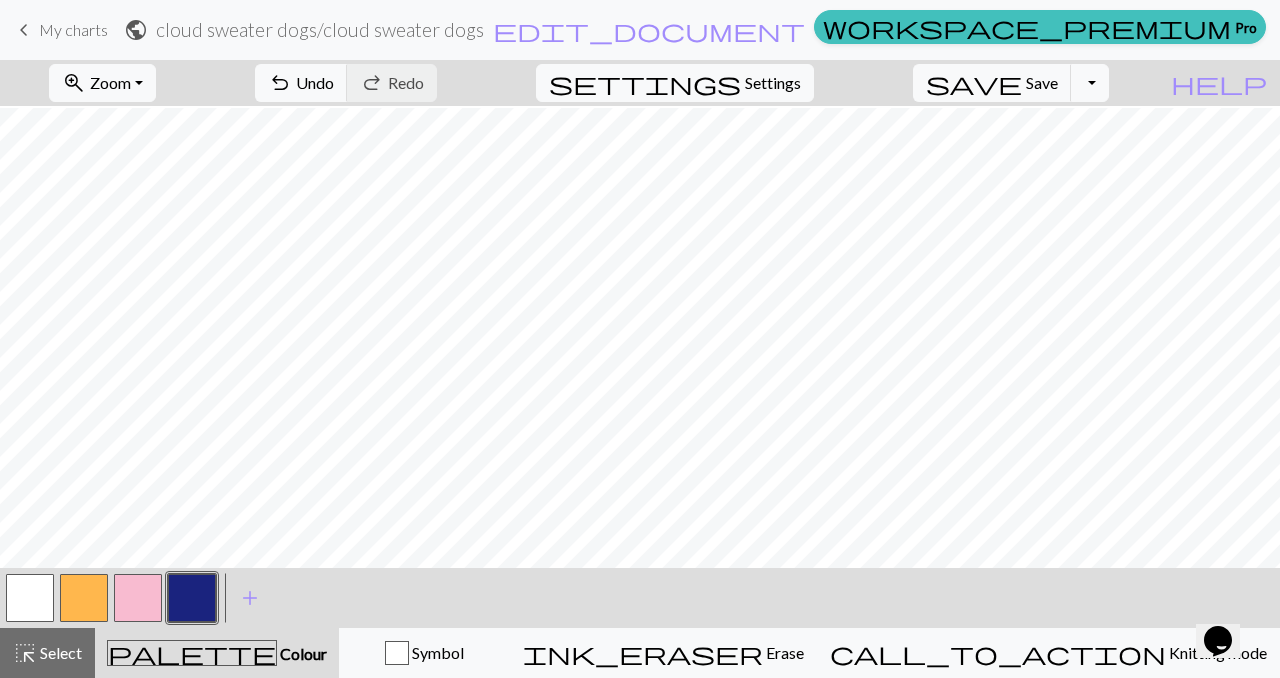 scroll, scrollTop: 128, scrollLeft: 0, axis: vertical 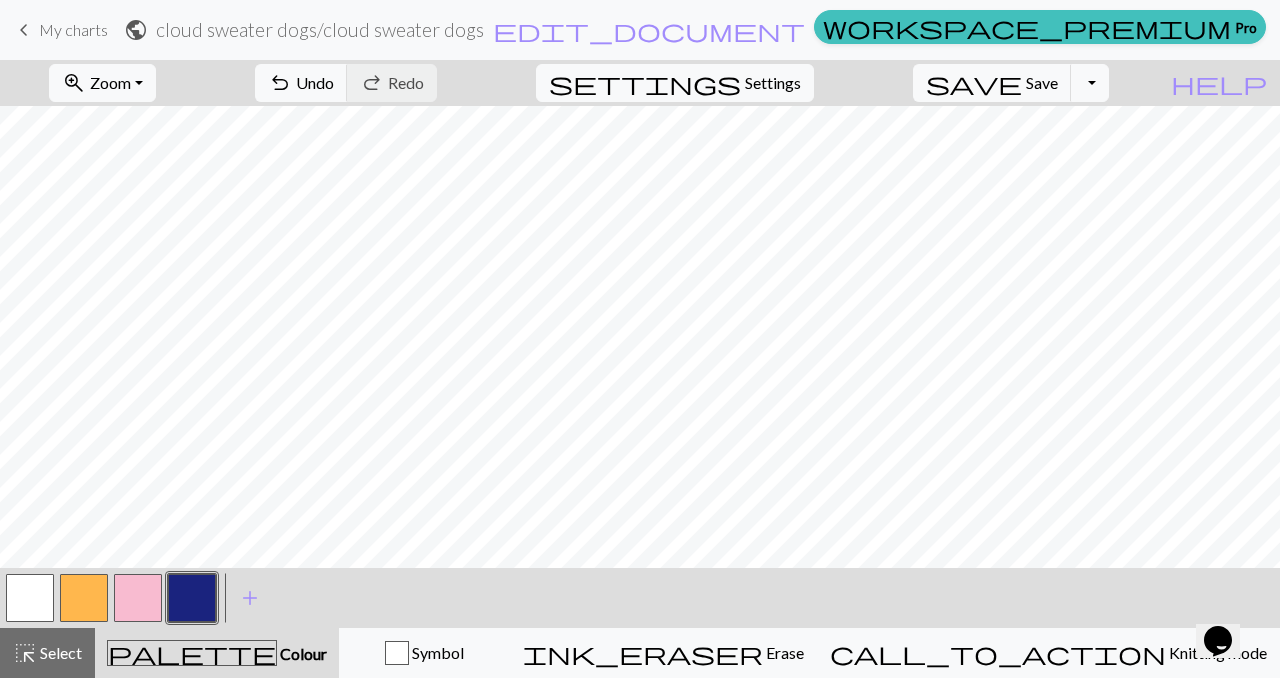 click at bounding box center [84, 598] 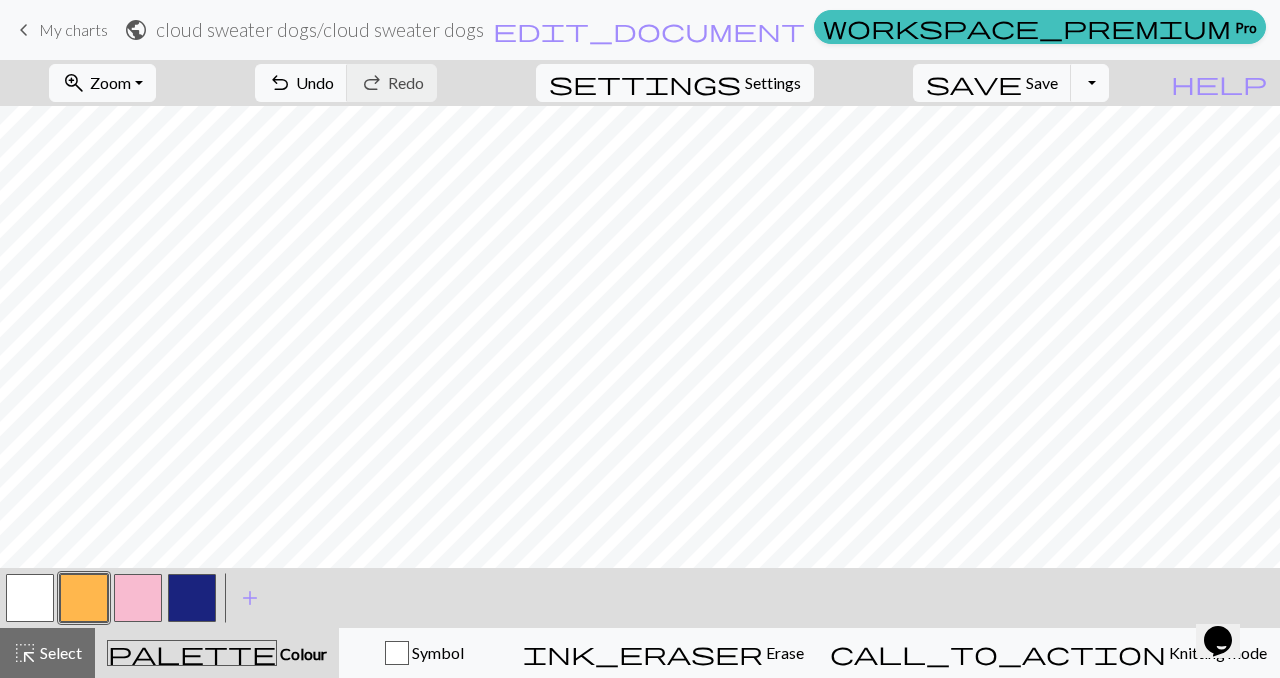 click at bounding box center (30, 598) 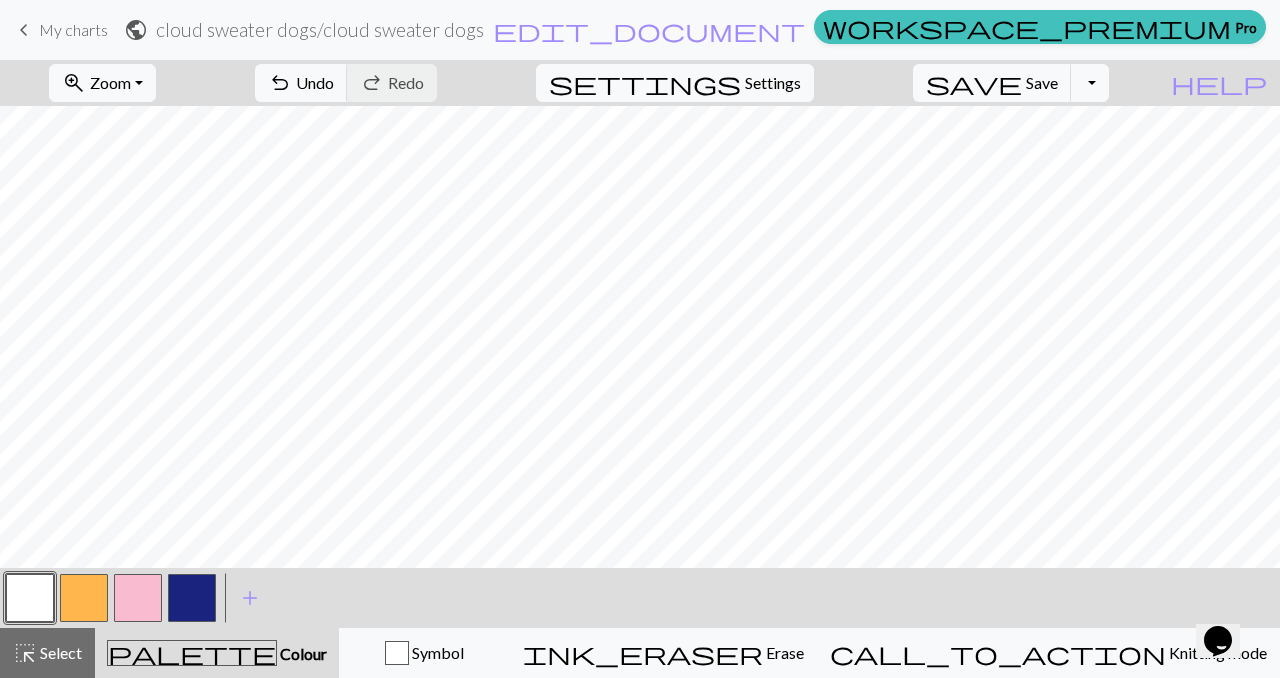 click at bounding box center (84, 598) 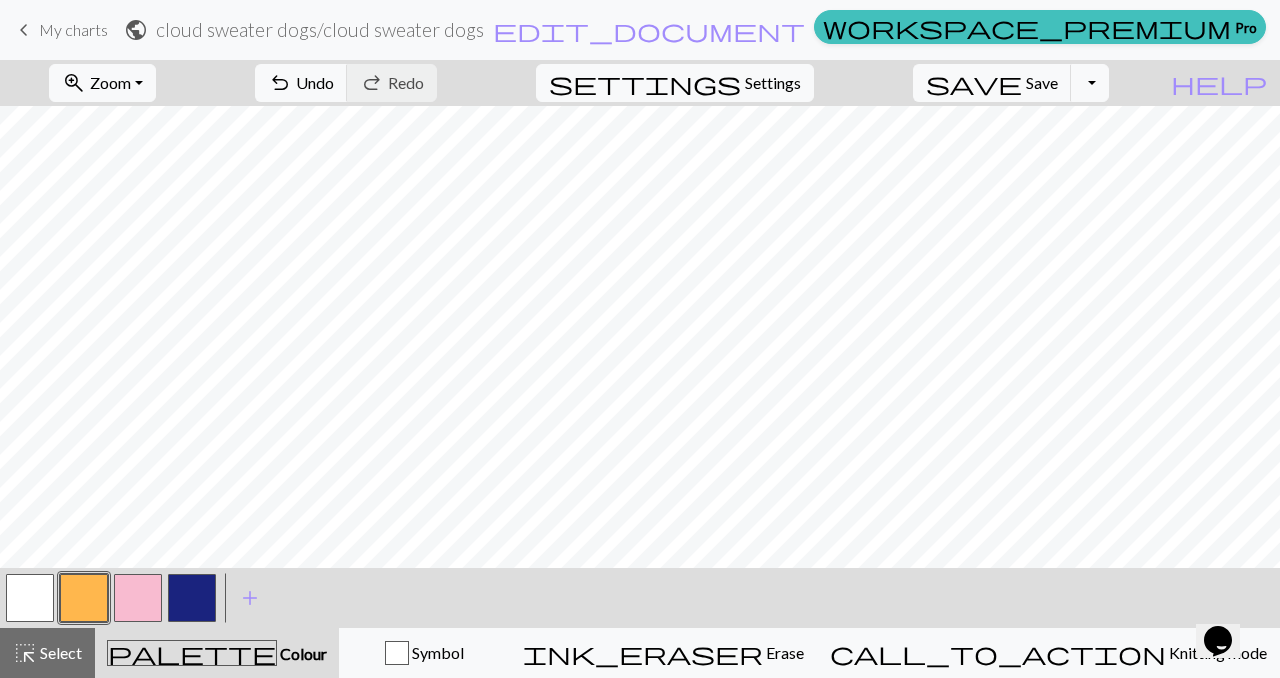 scroll, scrollTop: 52, scrollLeft: 0, axis: vertical 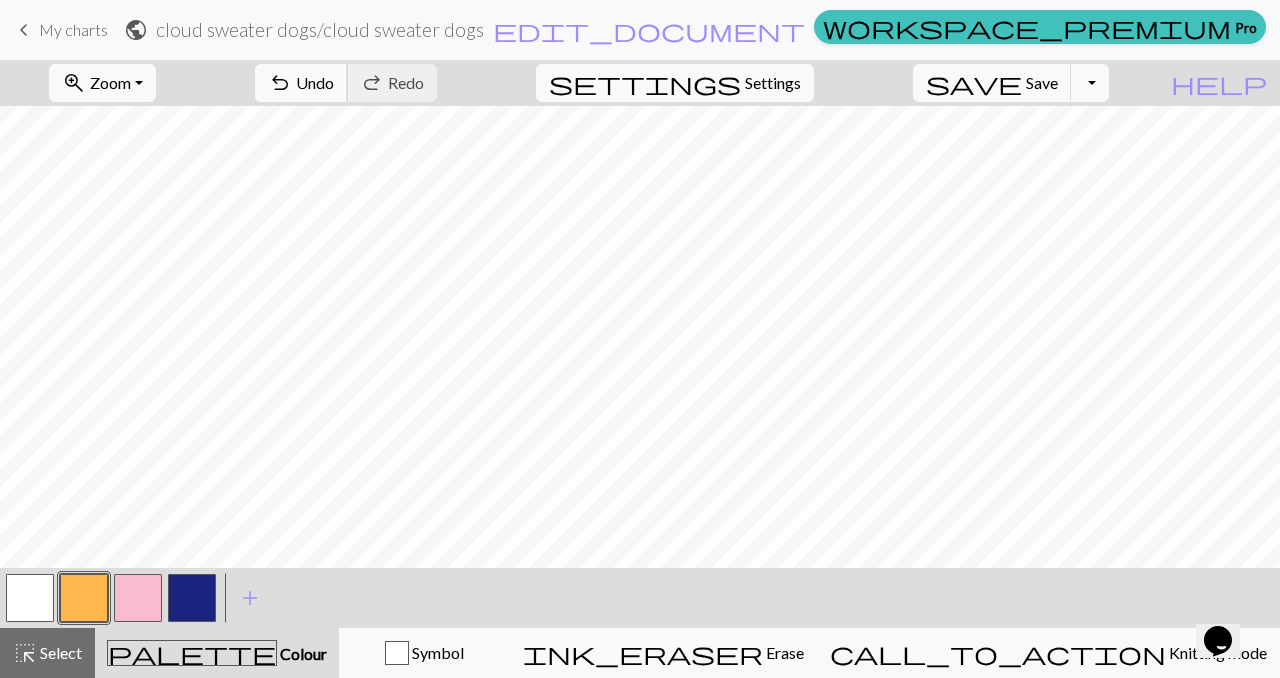click on "undo" at bounding box center (280, 83) 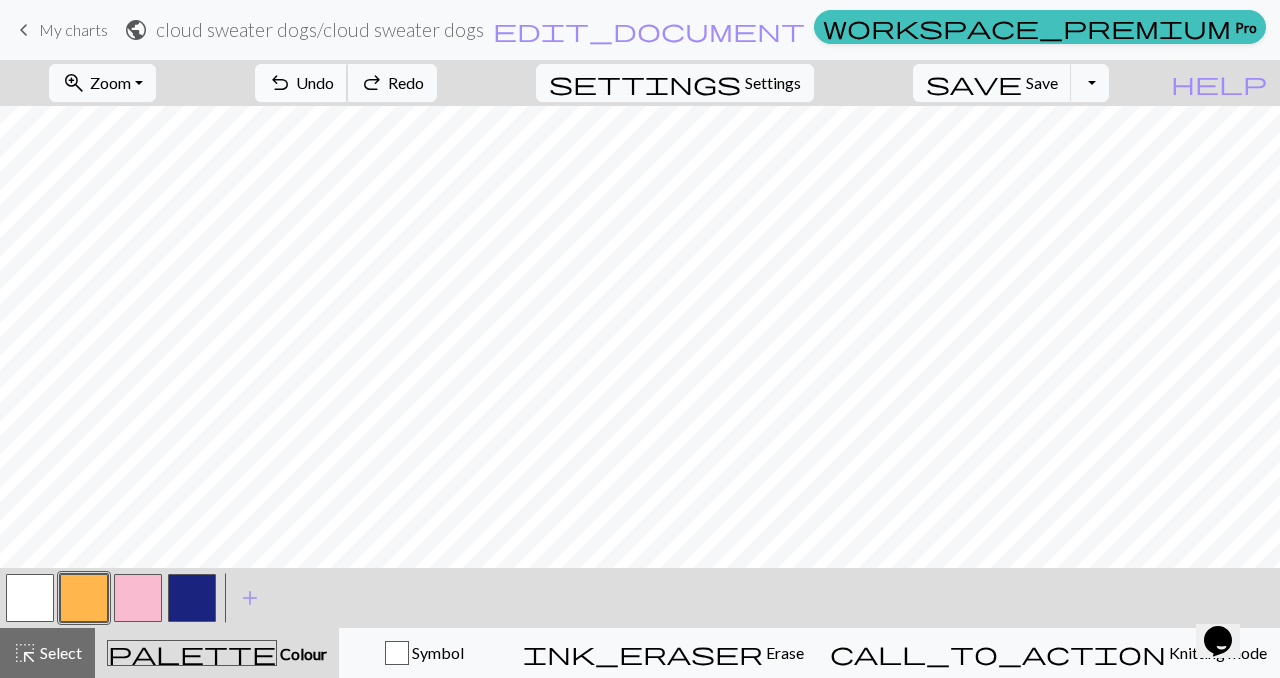 click on "undo" at bounding box center [280, 83] 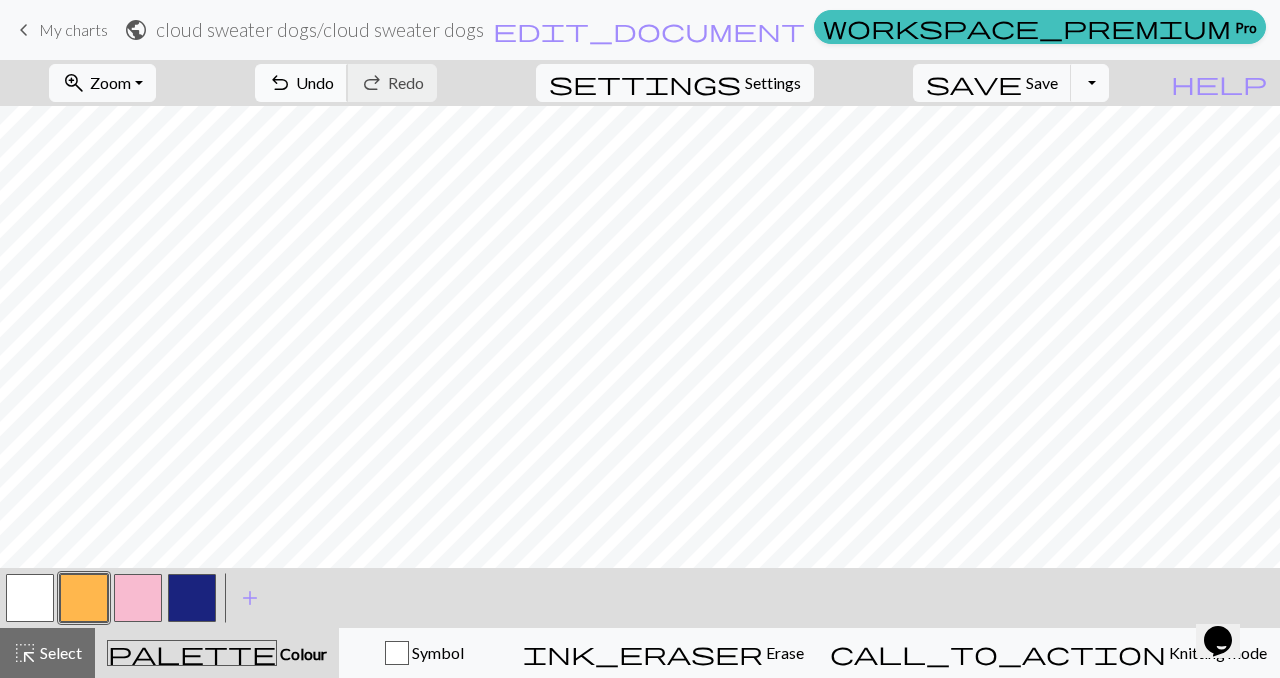 scroll, scrollTop: 80, scrollLeft: 0, axis: vertical 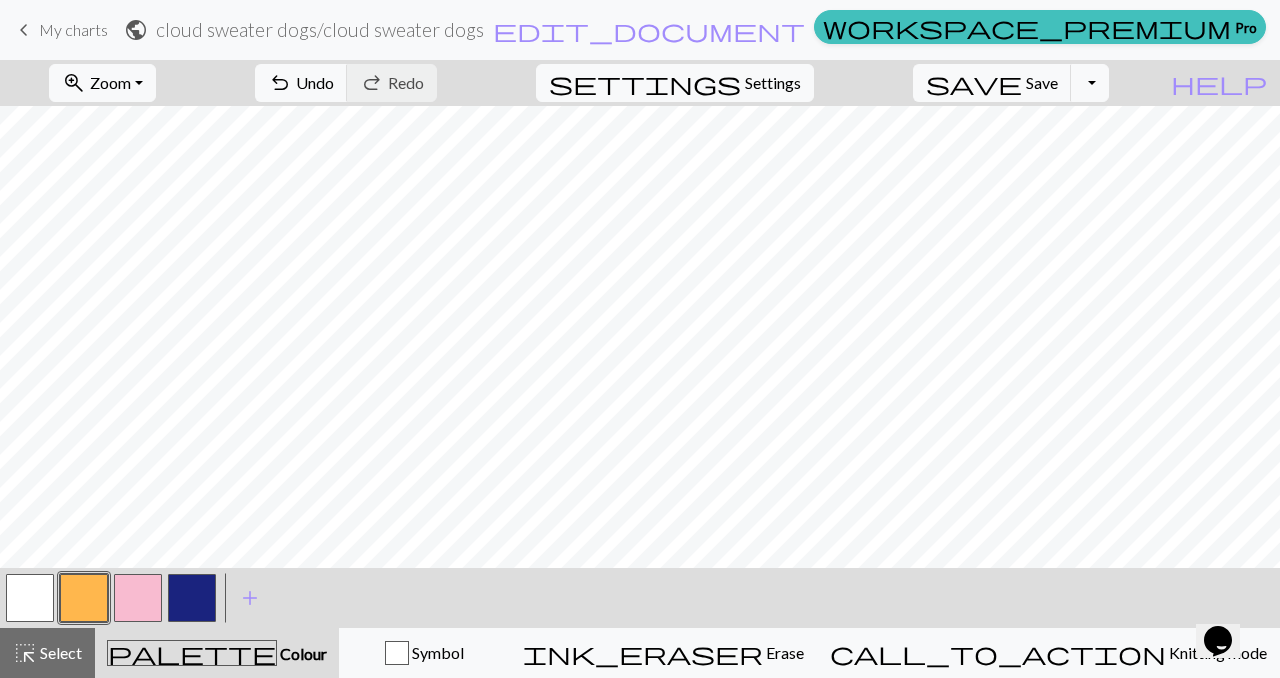 click at bounding box center (30, 598) 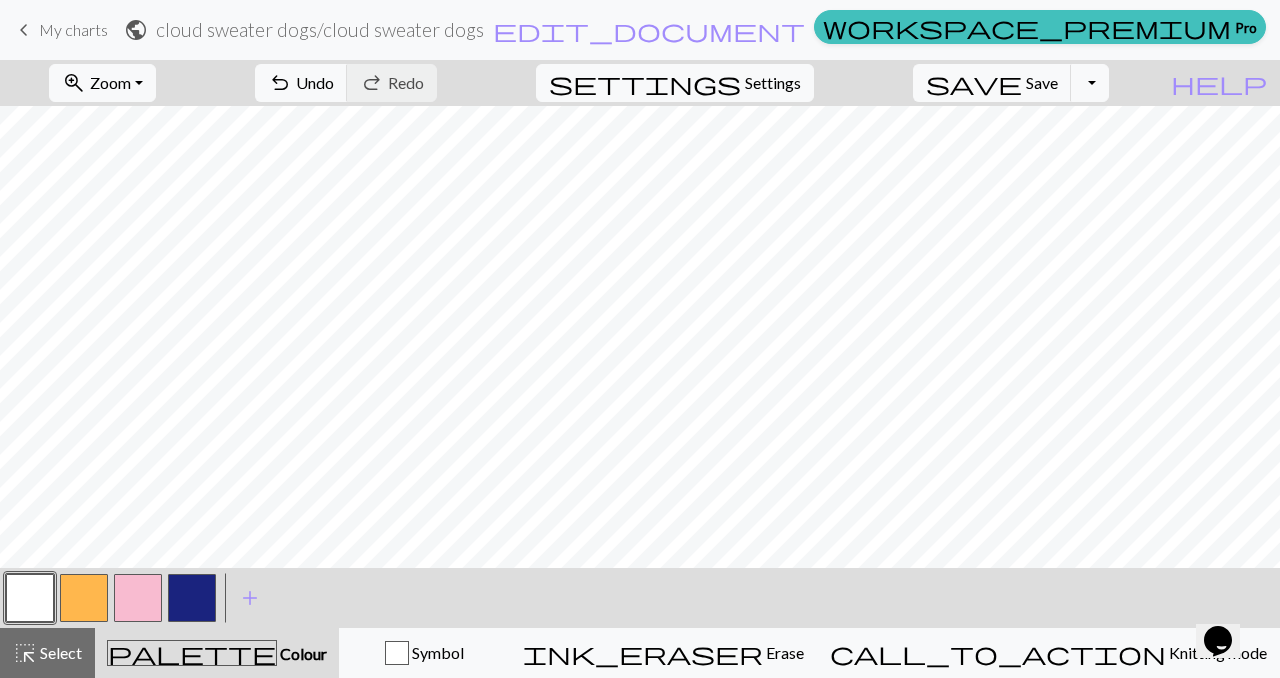 click at bounding box center (192, 598) 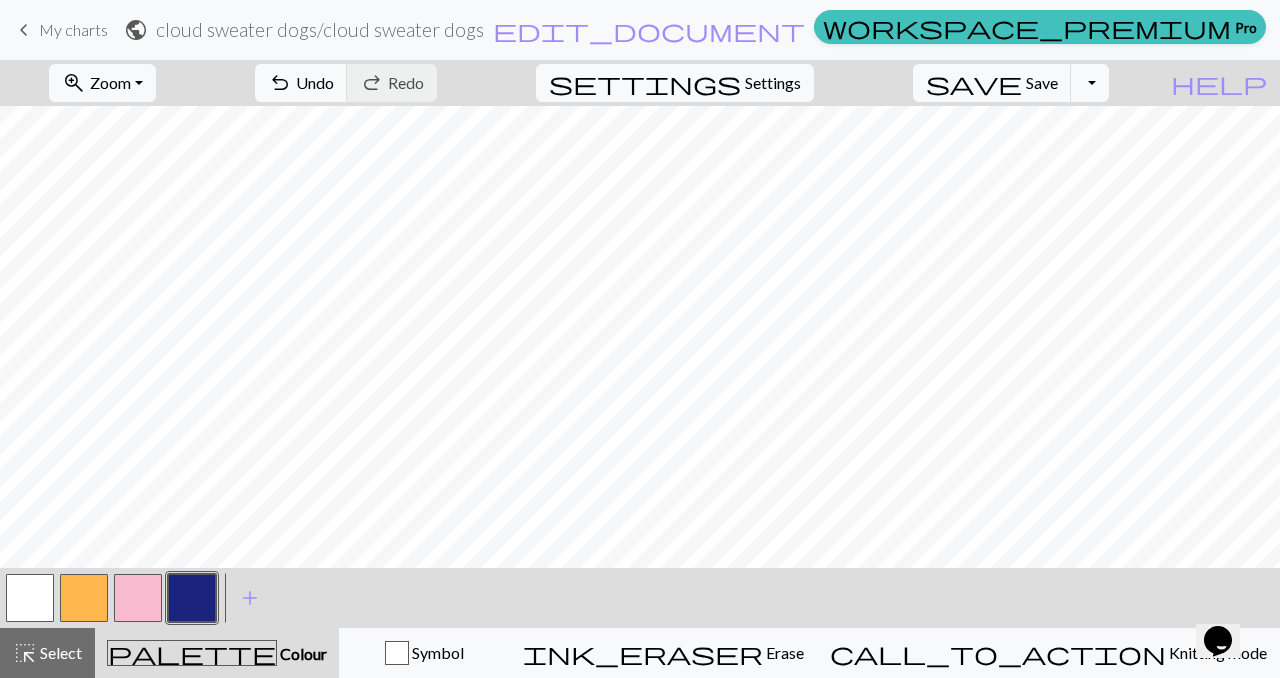 scroll, scrollTop: 107, scrollLeft: 0, axis: vertical 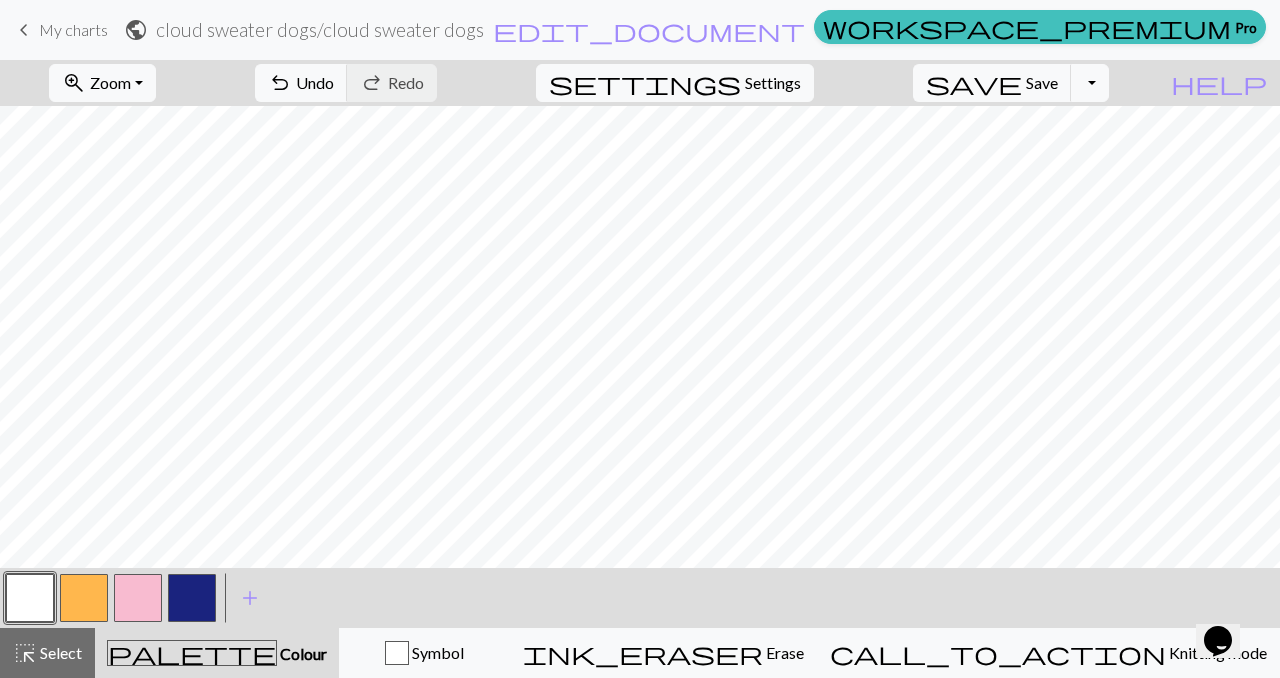 click at bounding box center [84, 598] 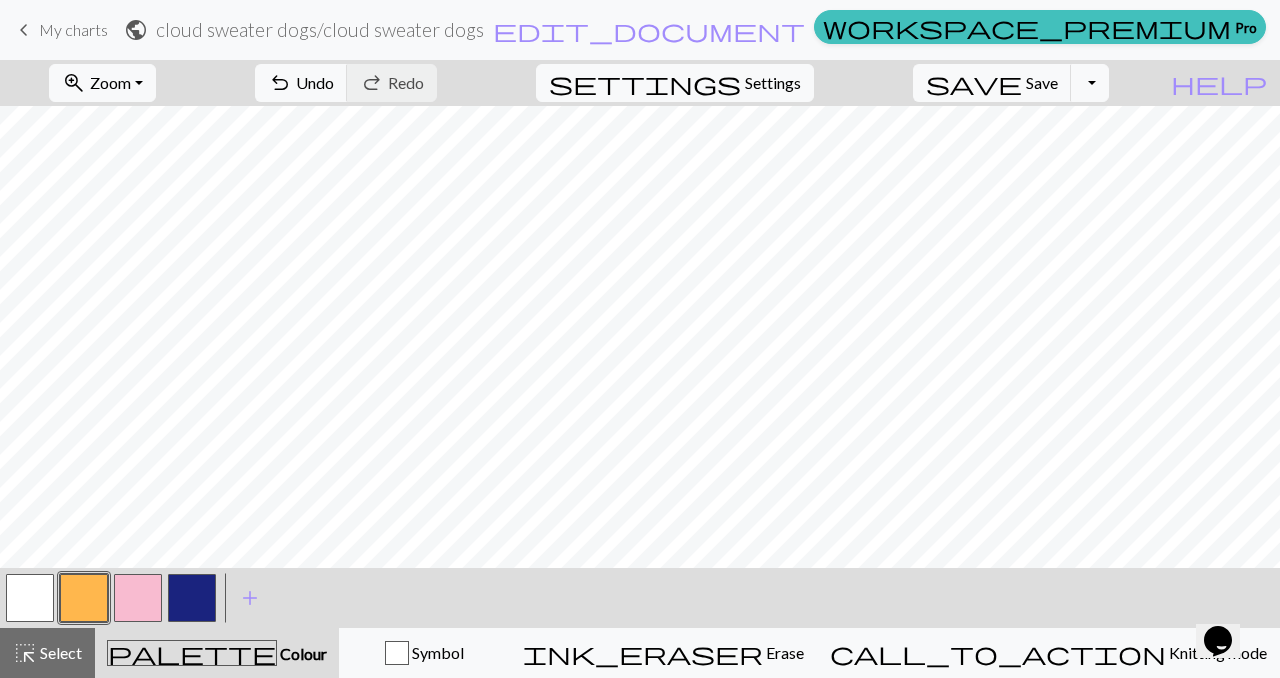 click at bounding box center [30, 598] 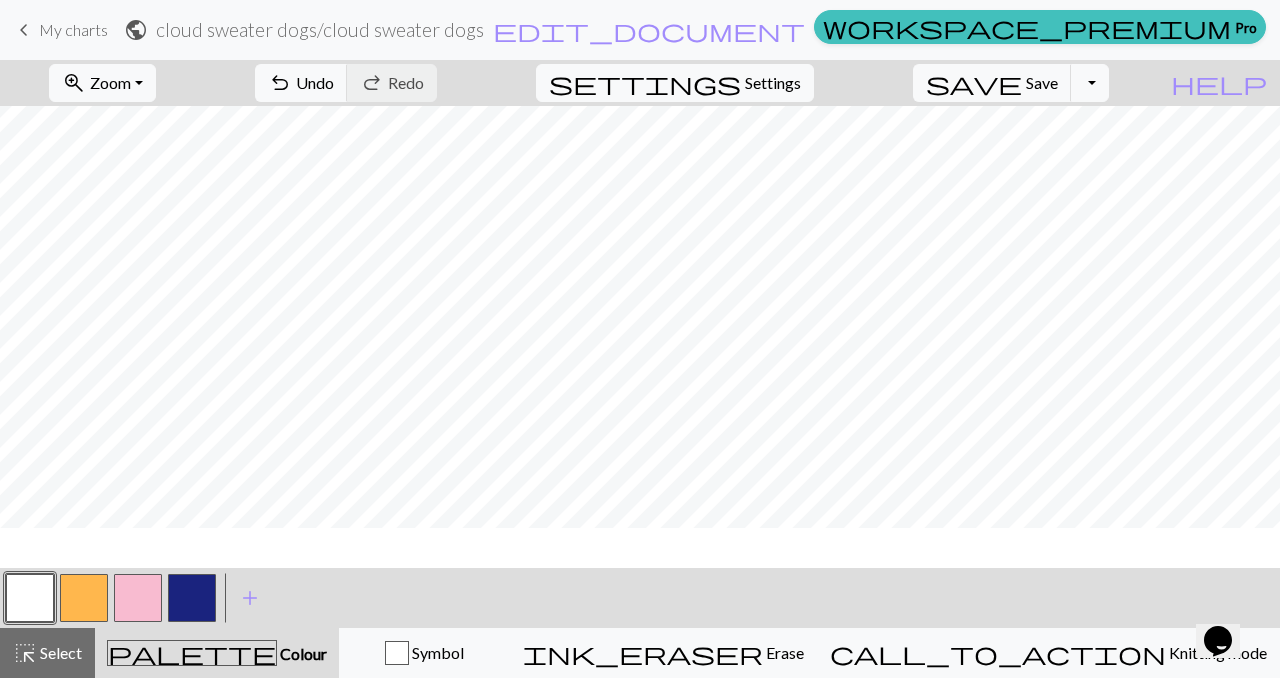 scroll, scrollTop: 38, scrollLeft: 0, axis: vertical 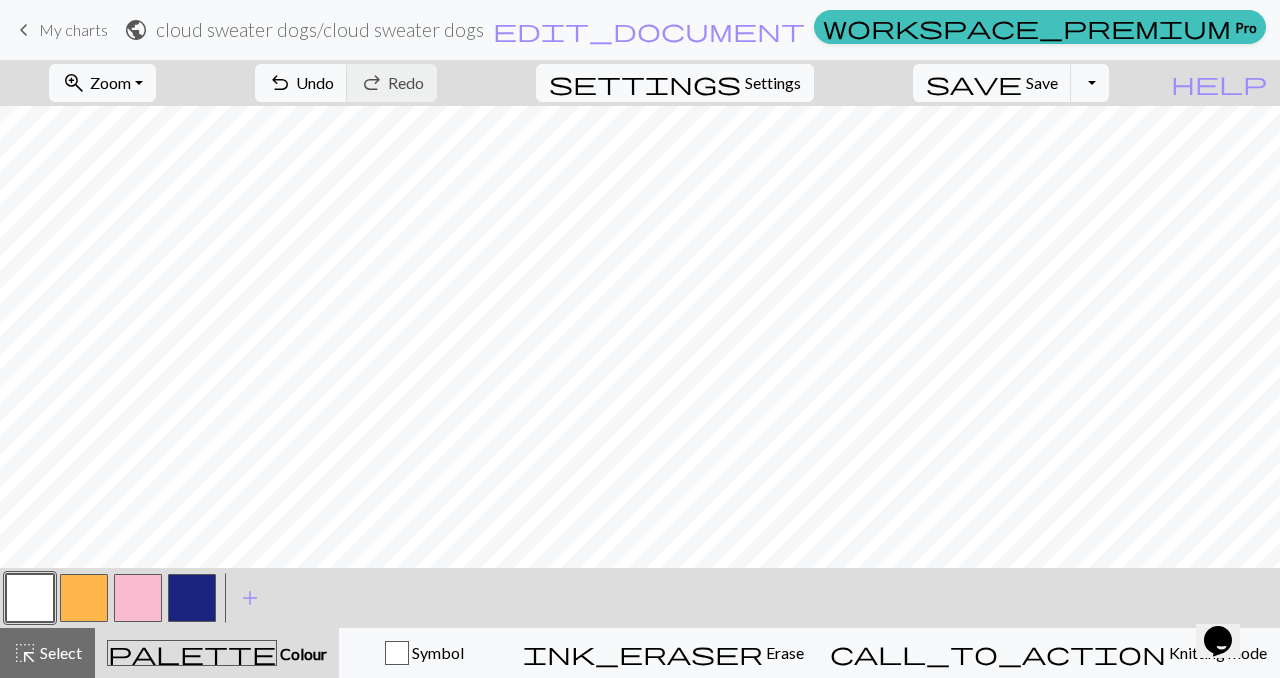 click at bounding box center [84, 598] 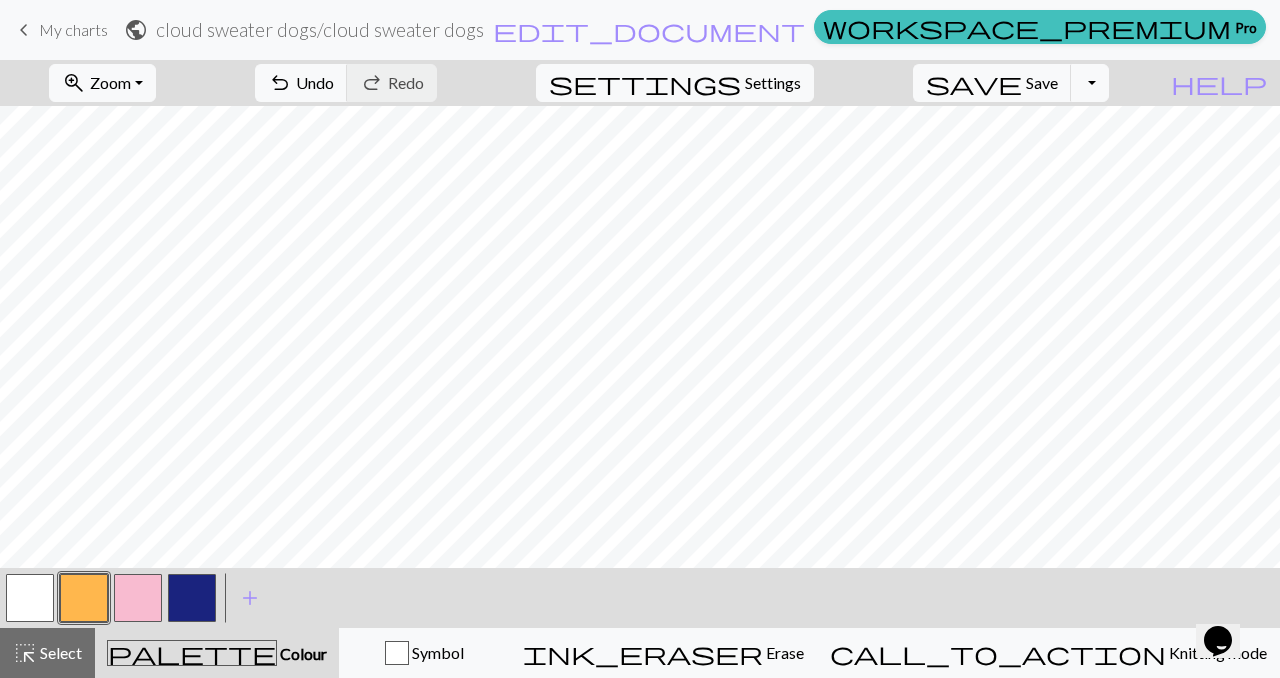 click at bounding box center (30, 598) 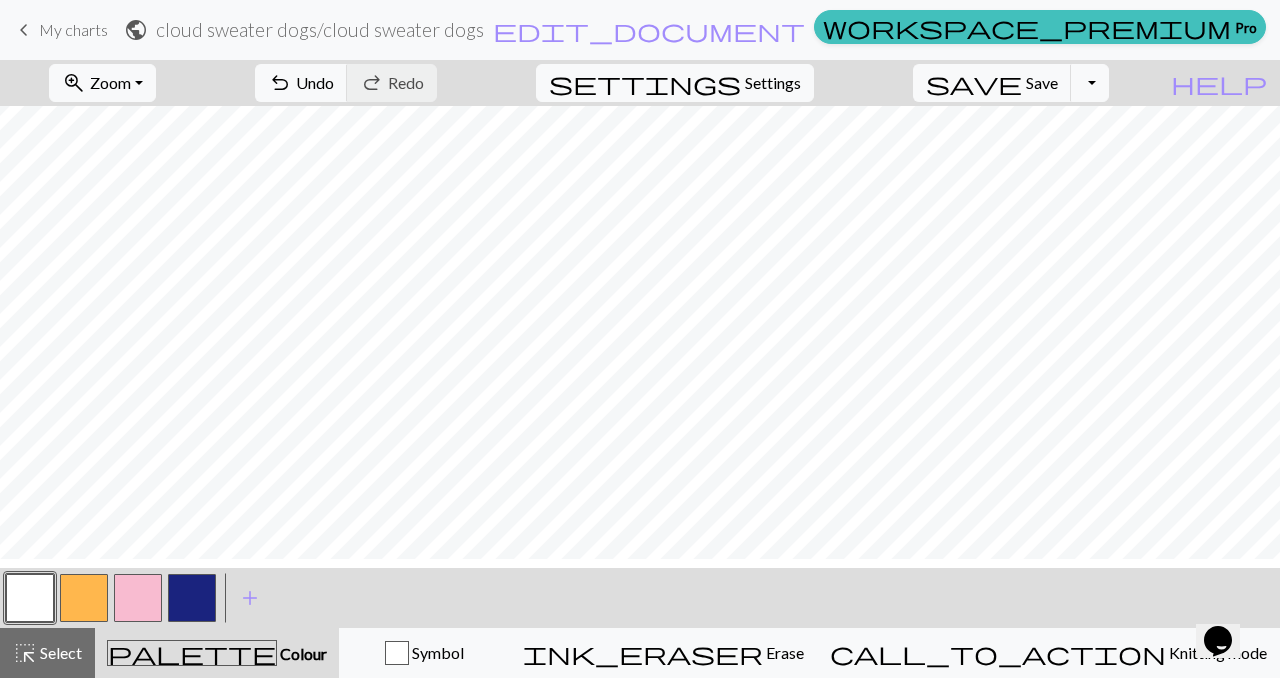 scroll, scrollTop: 128, scrollLeft: 0, axis: vertical 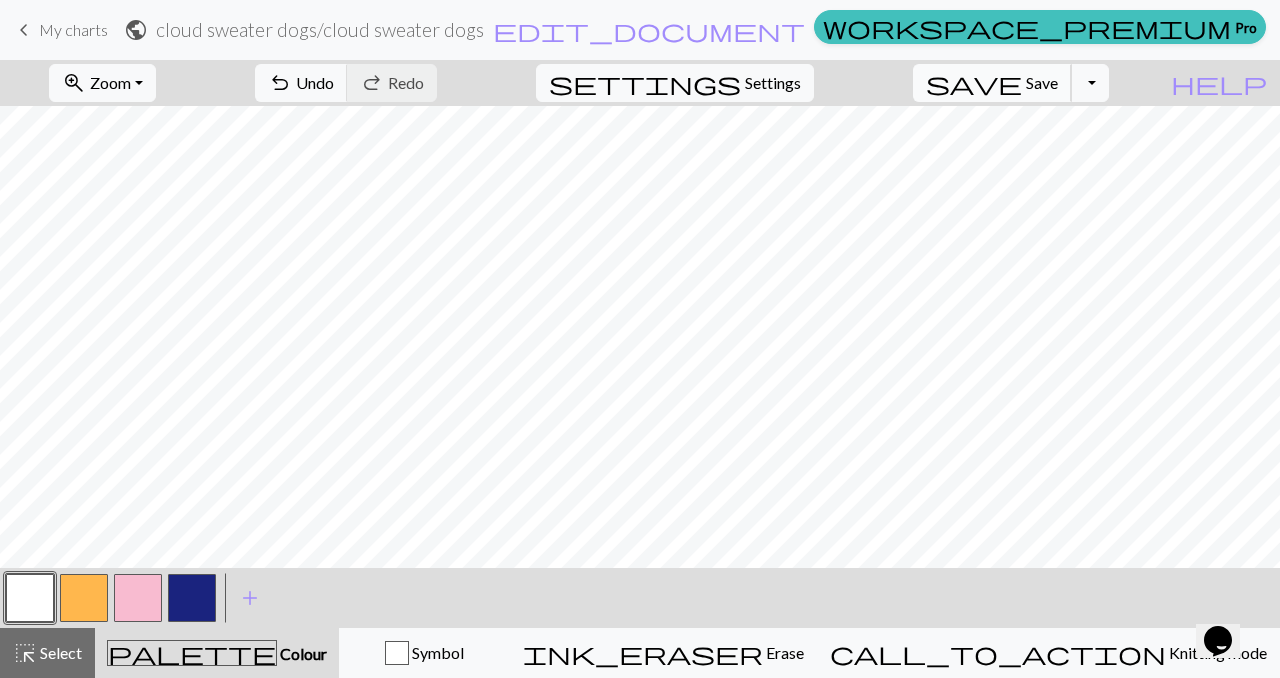 click on "save" at bounding box center (974, 83) 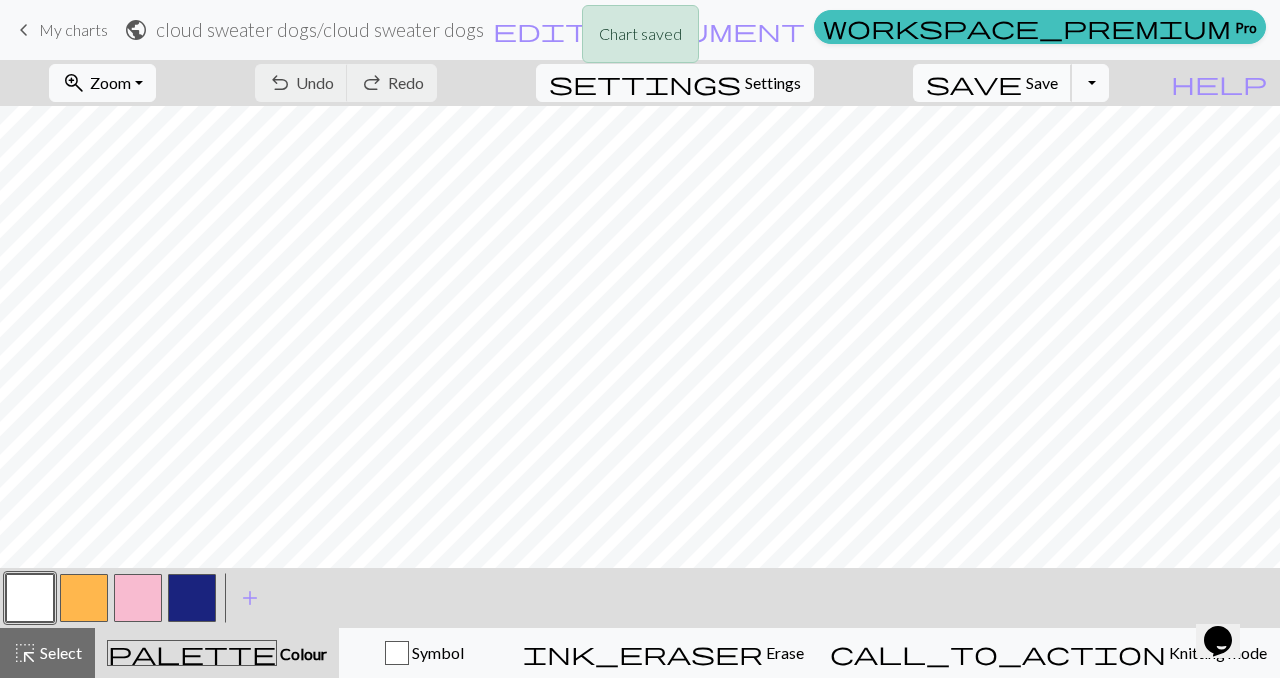 click on "Save" at bounding box center (1042, 82) 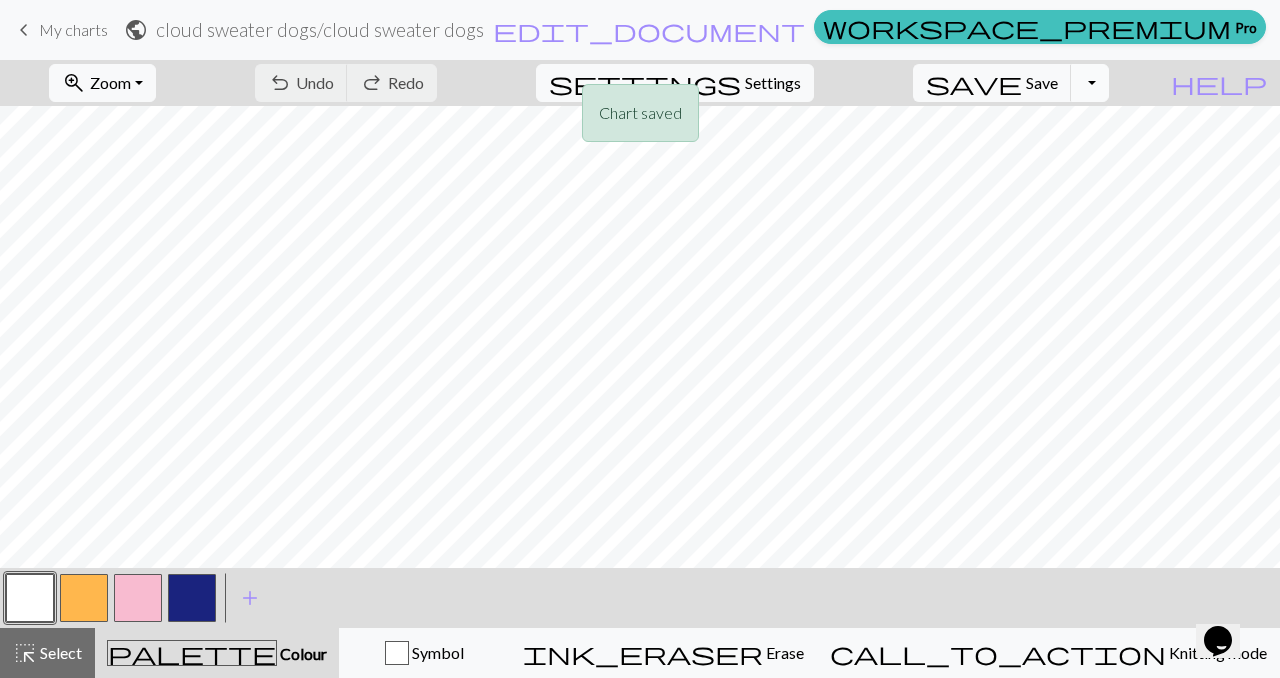 click on "Toggle Dropdown" at bounding box center [1090, 83] 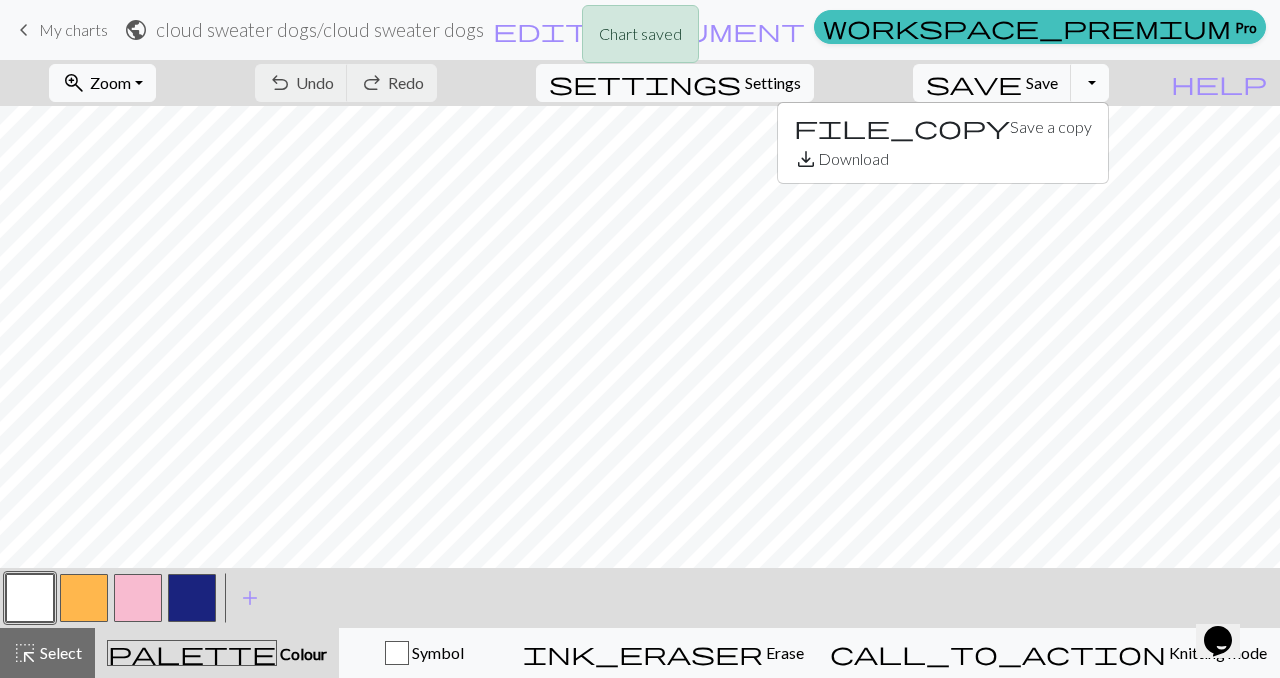 click on "Toggle Dropdown" at bounding box center [1090, 83] 